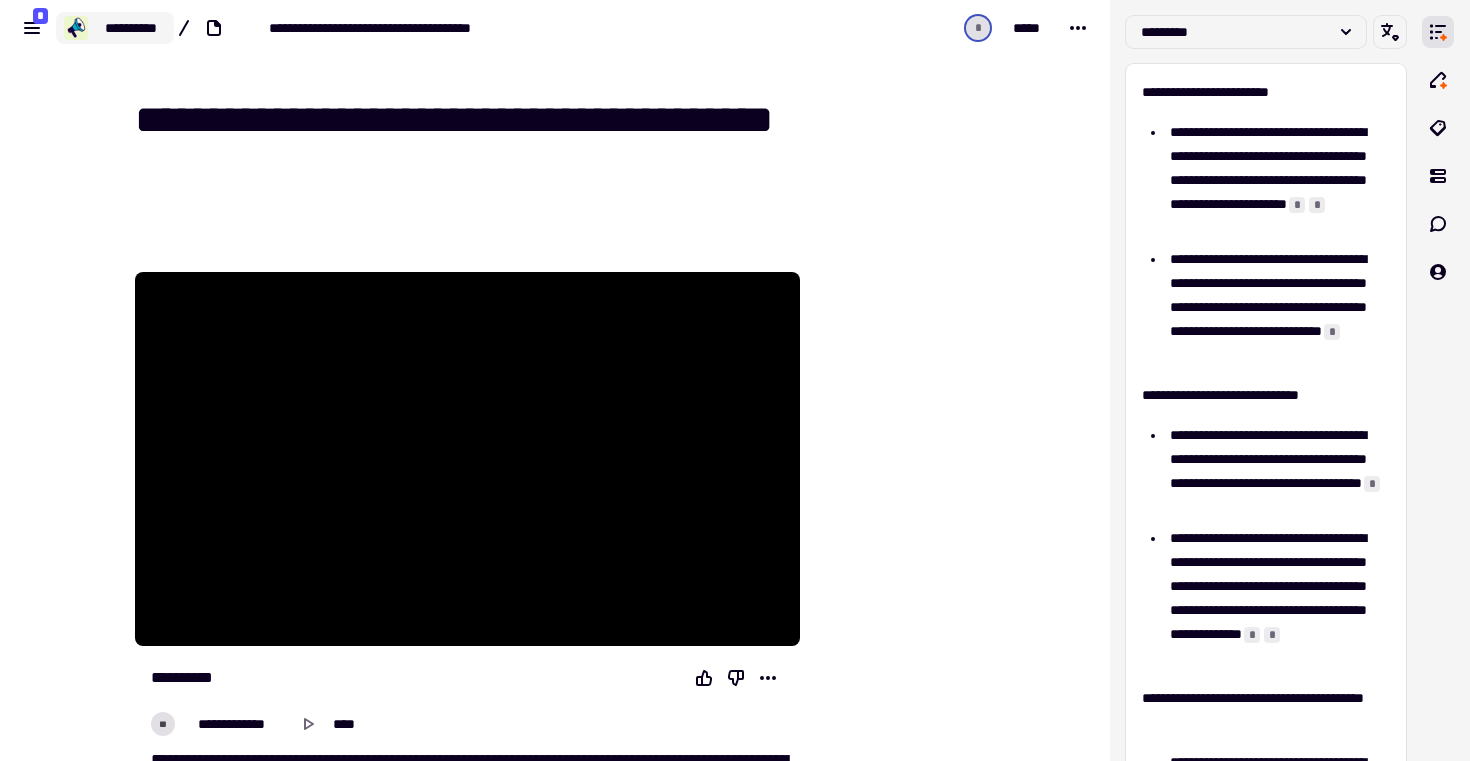 scroll, scrollTop: 0, scrollLeft: 0, axis: both 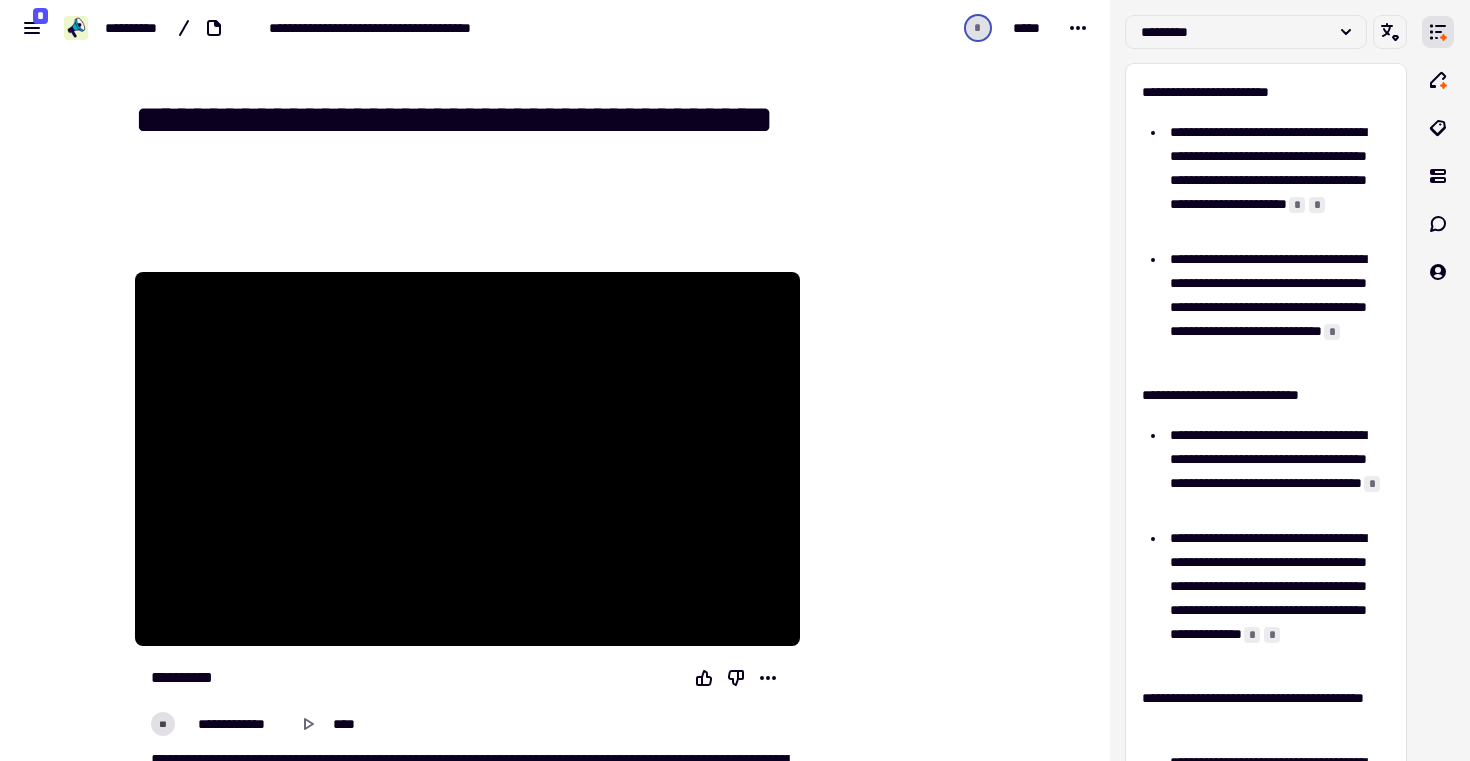 drag, startPoint x: 1108, startPoint y: 379, endPoint x: 1078, endPoint y: 297, distance: 87.31552 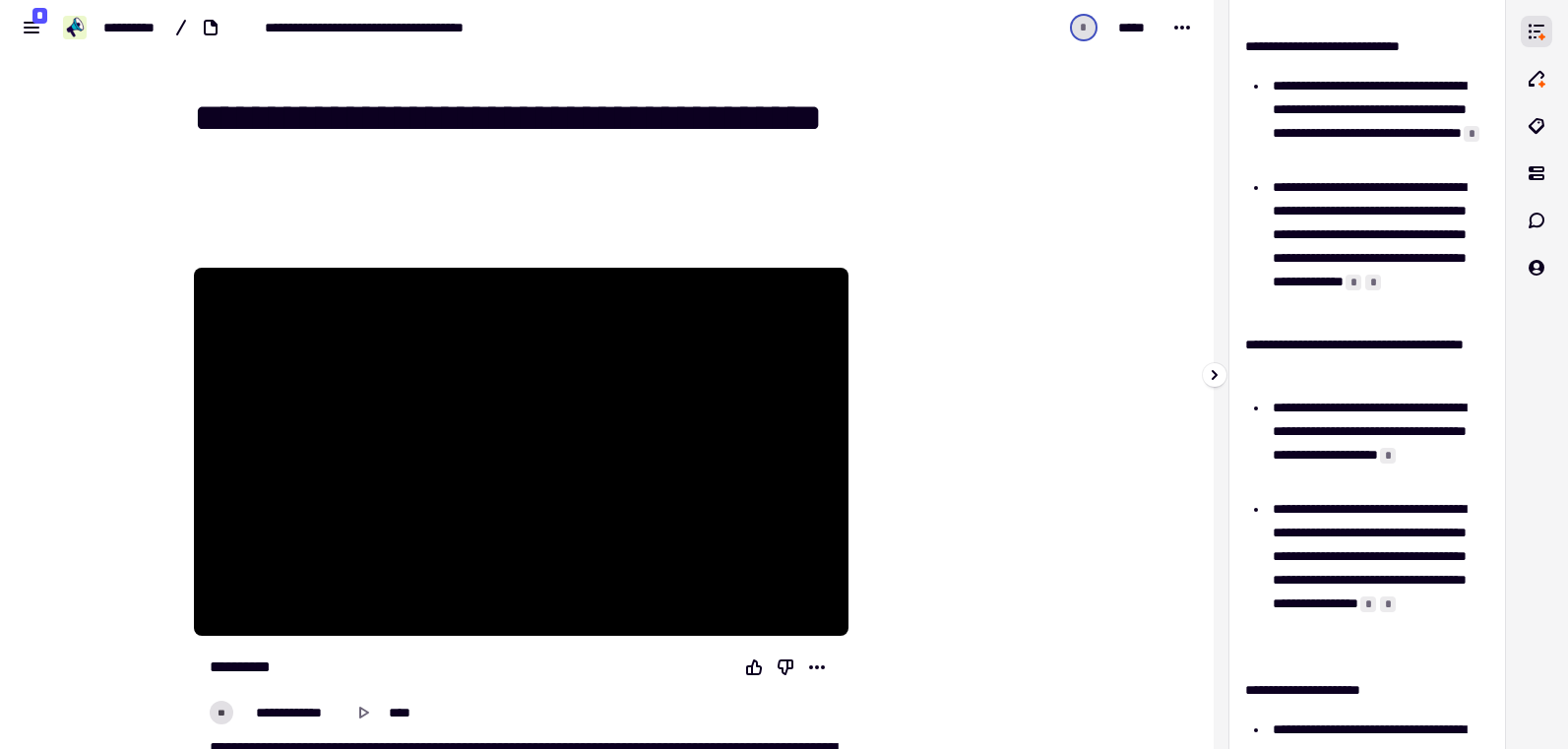 scroll, scrollTop: 468, scrollLeft: 0, axis: vertical 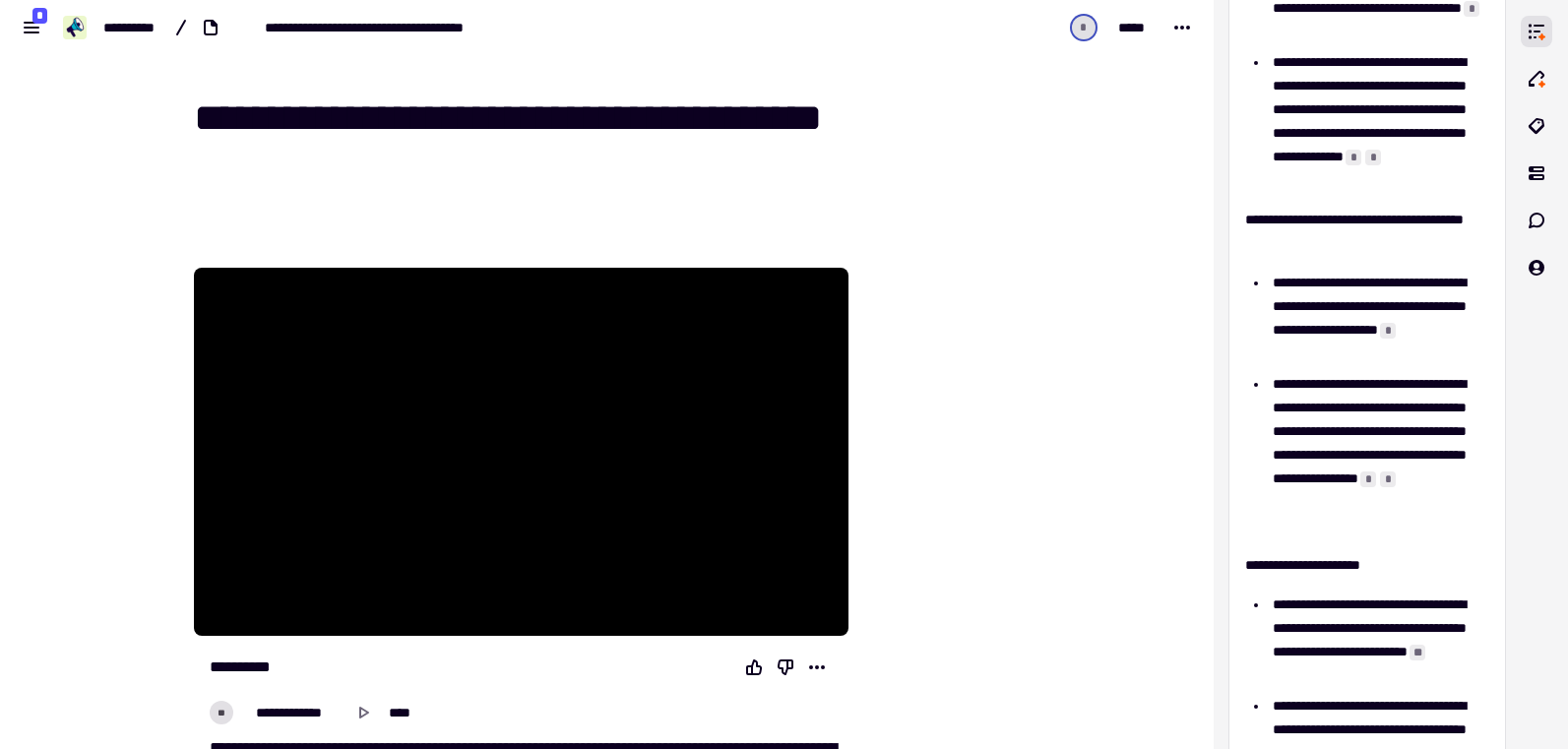 click at bounding box center (948, 9377) 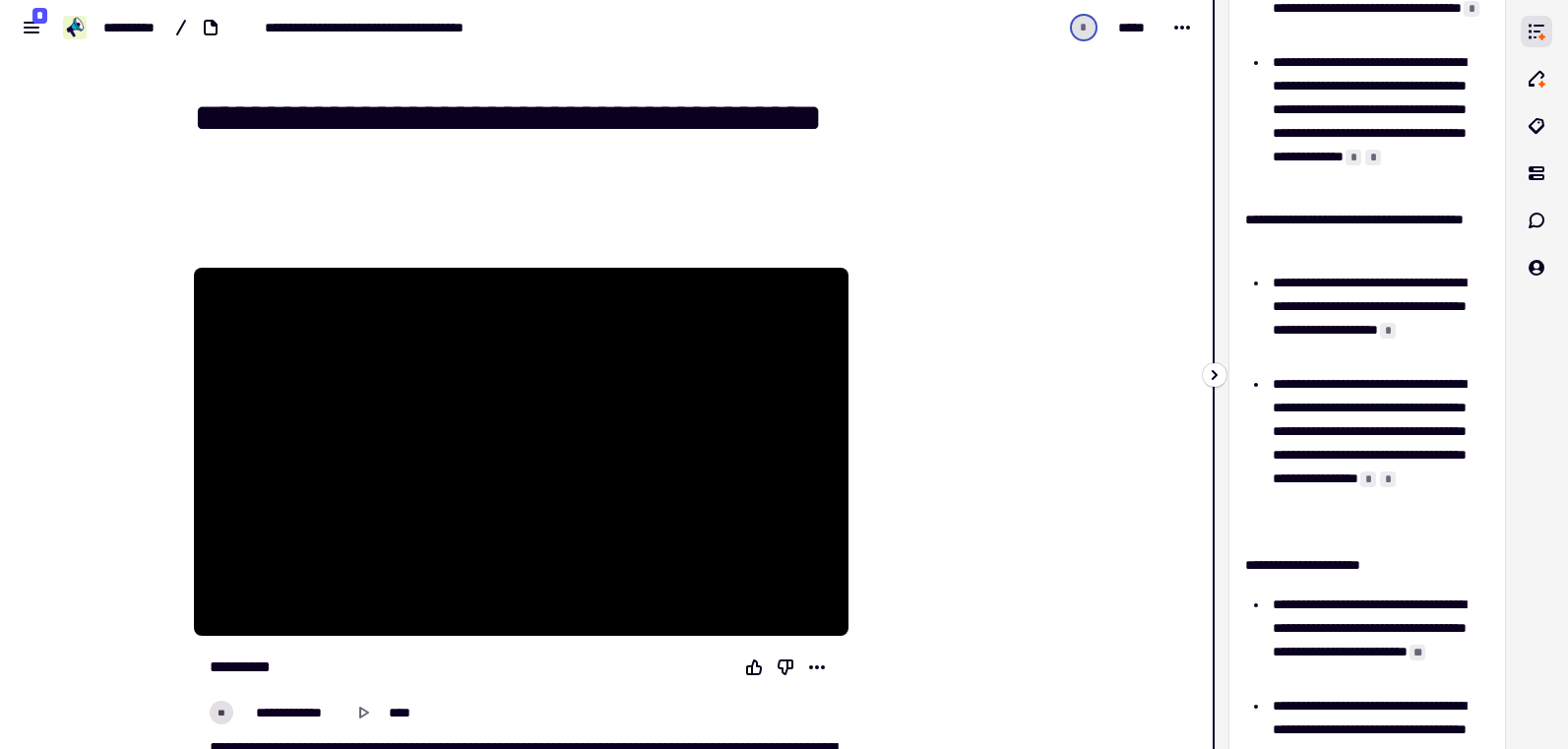 click 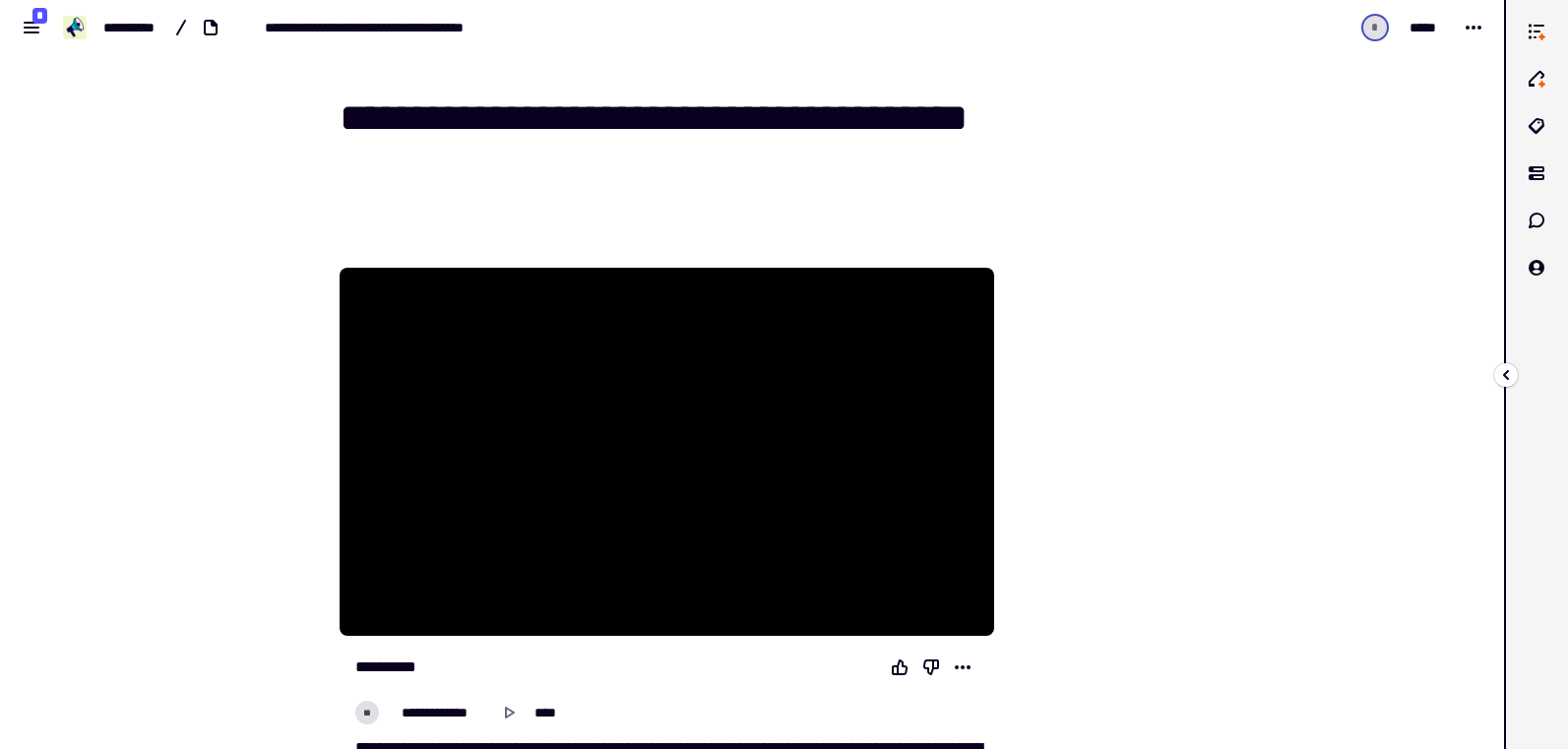 click 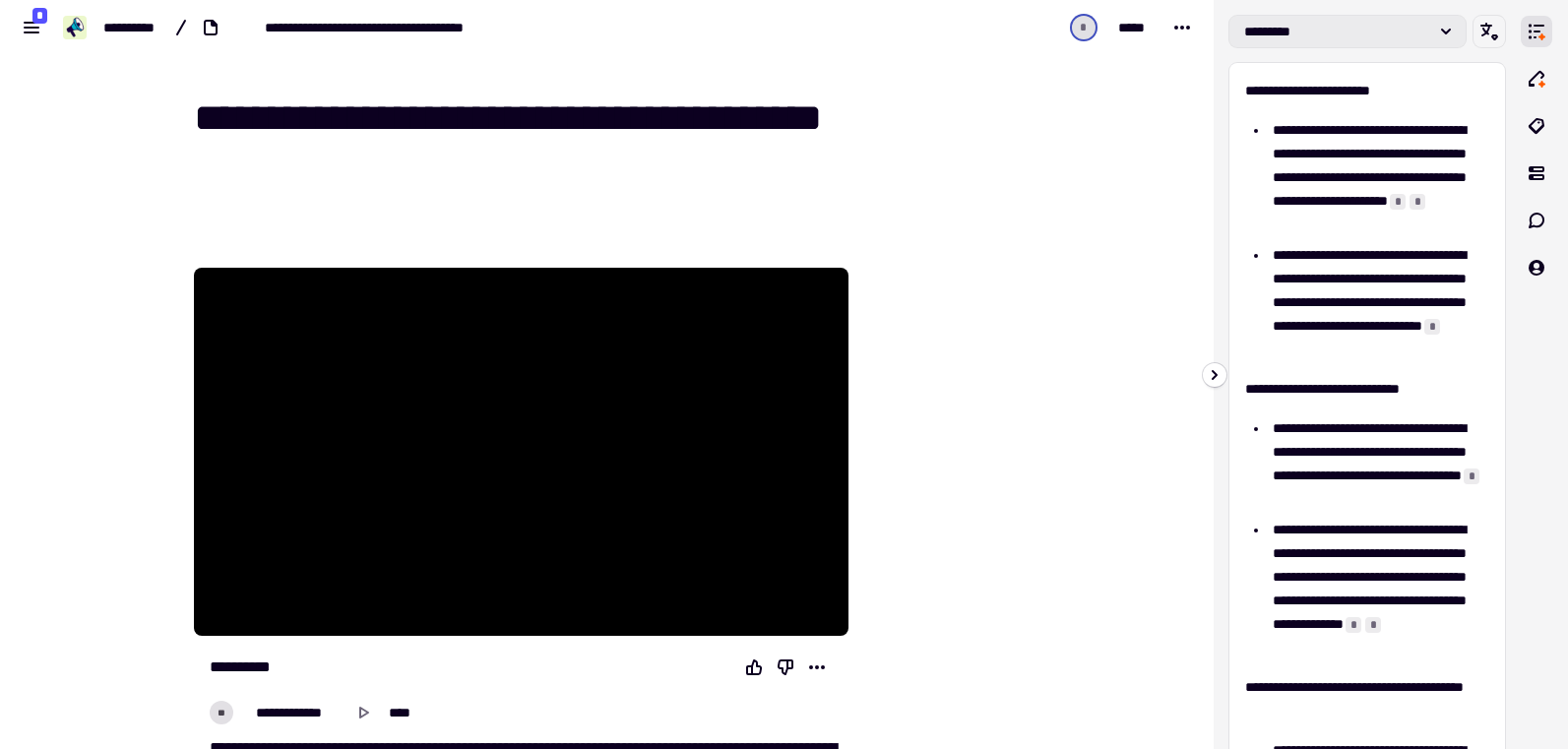 click on "*********" 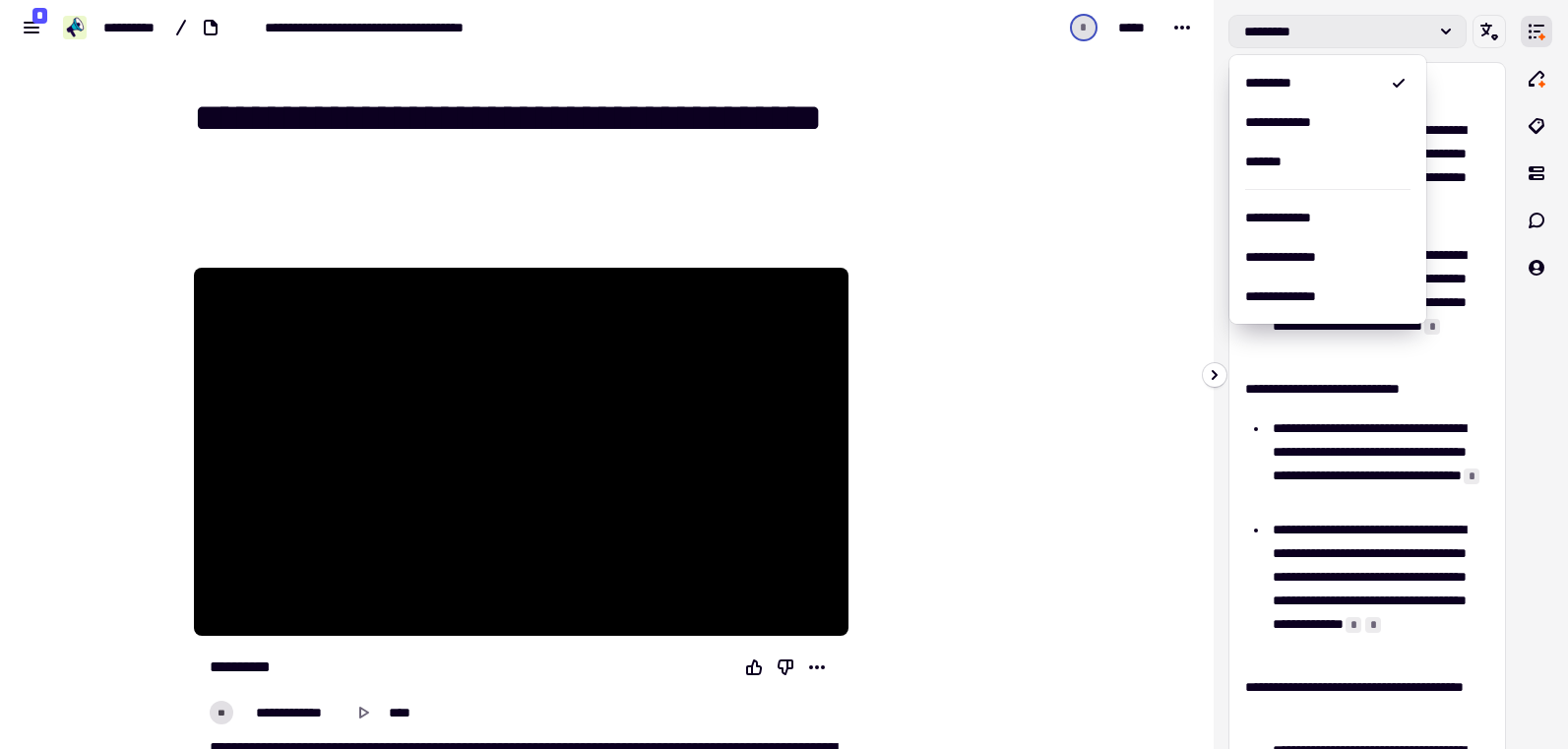 click on "*********" 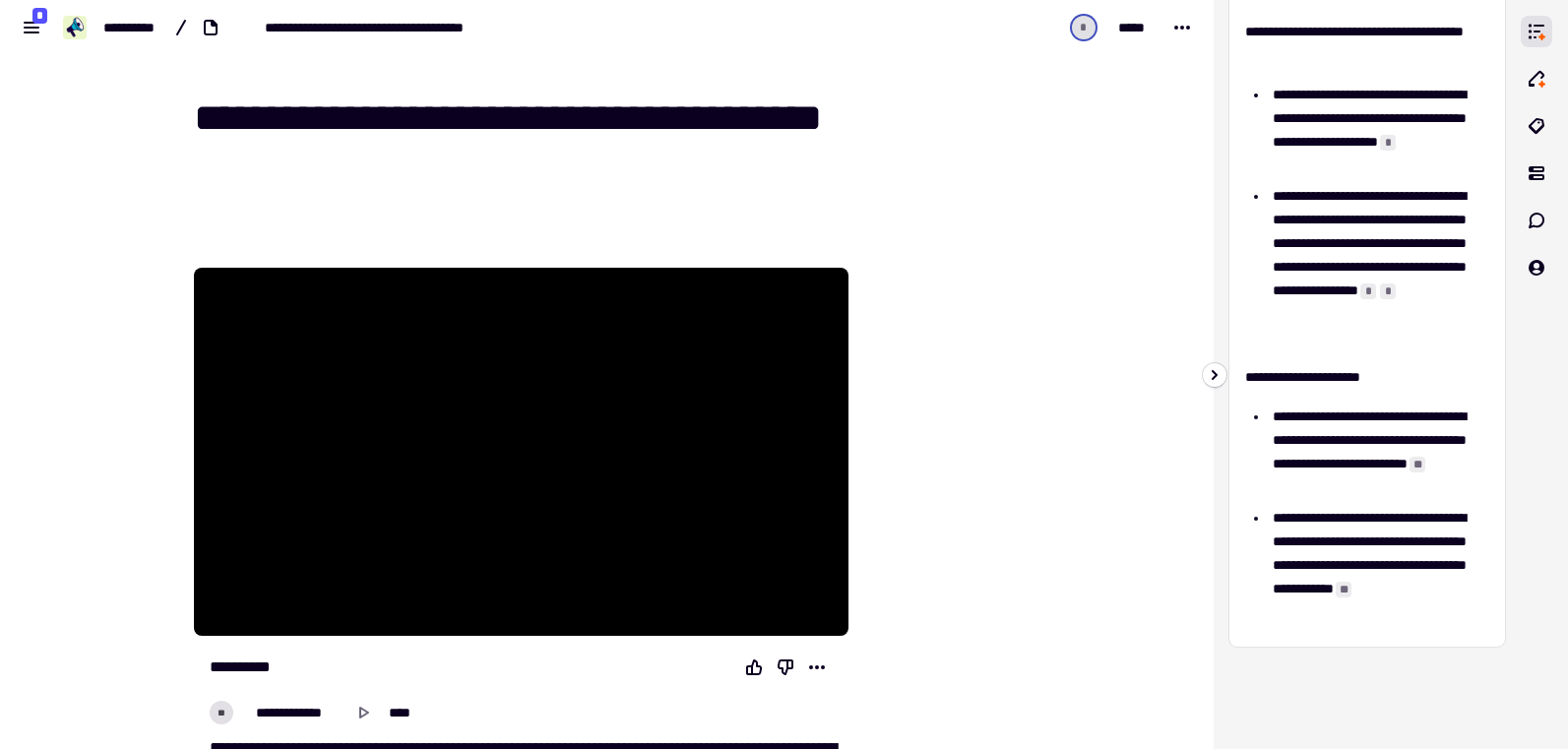 scroll, scrollTop: 671, scrollLeft: 0, axis: vertical 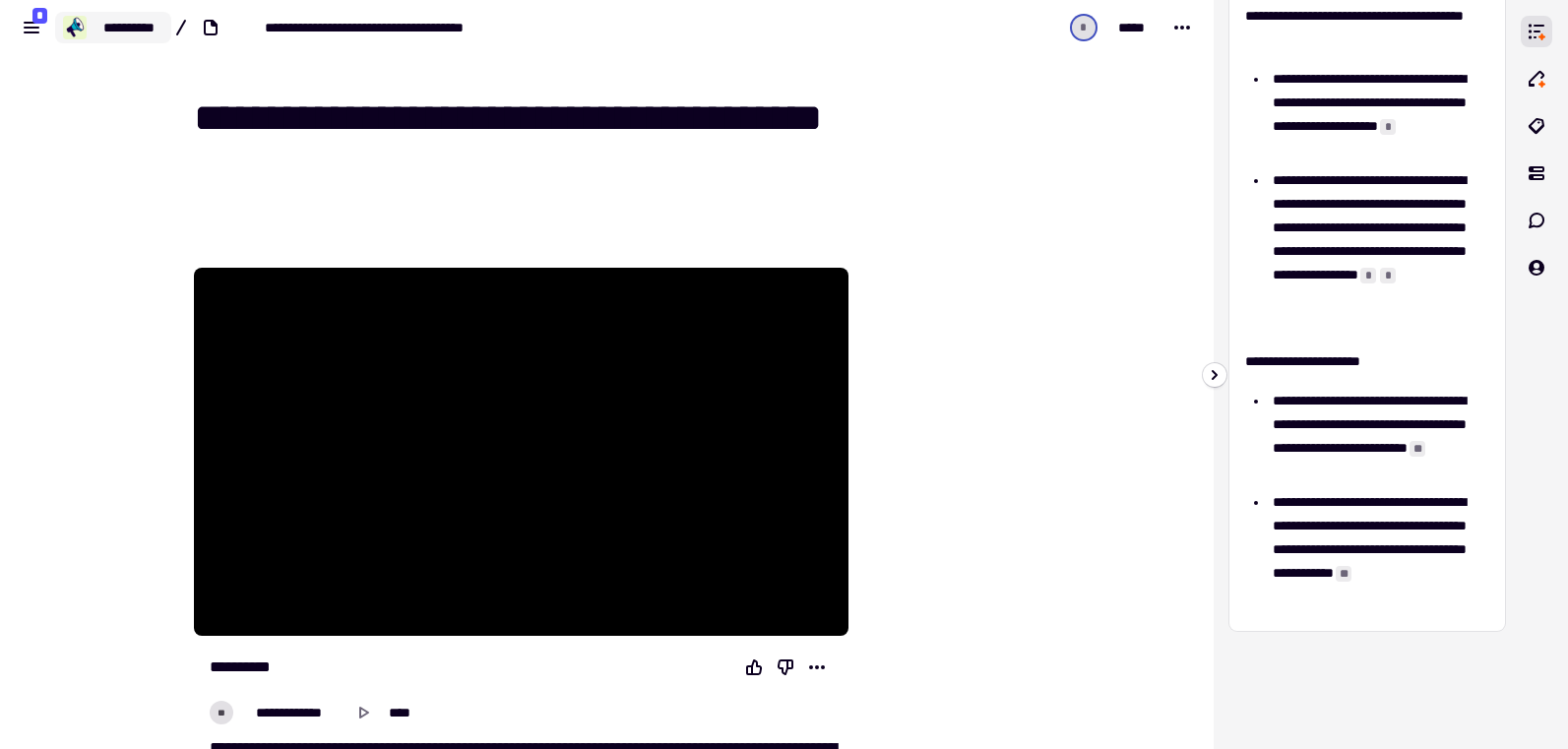 click on "**********" 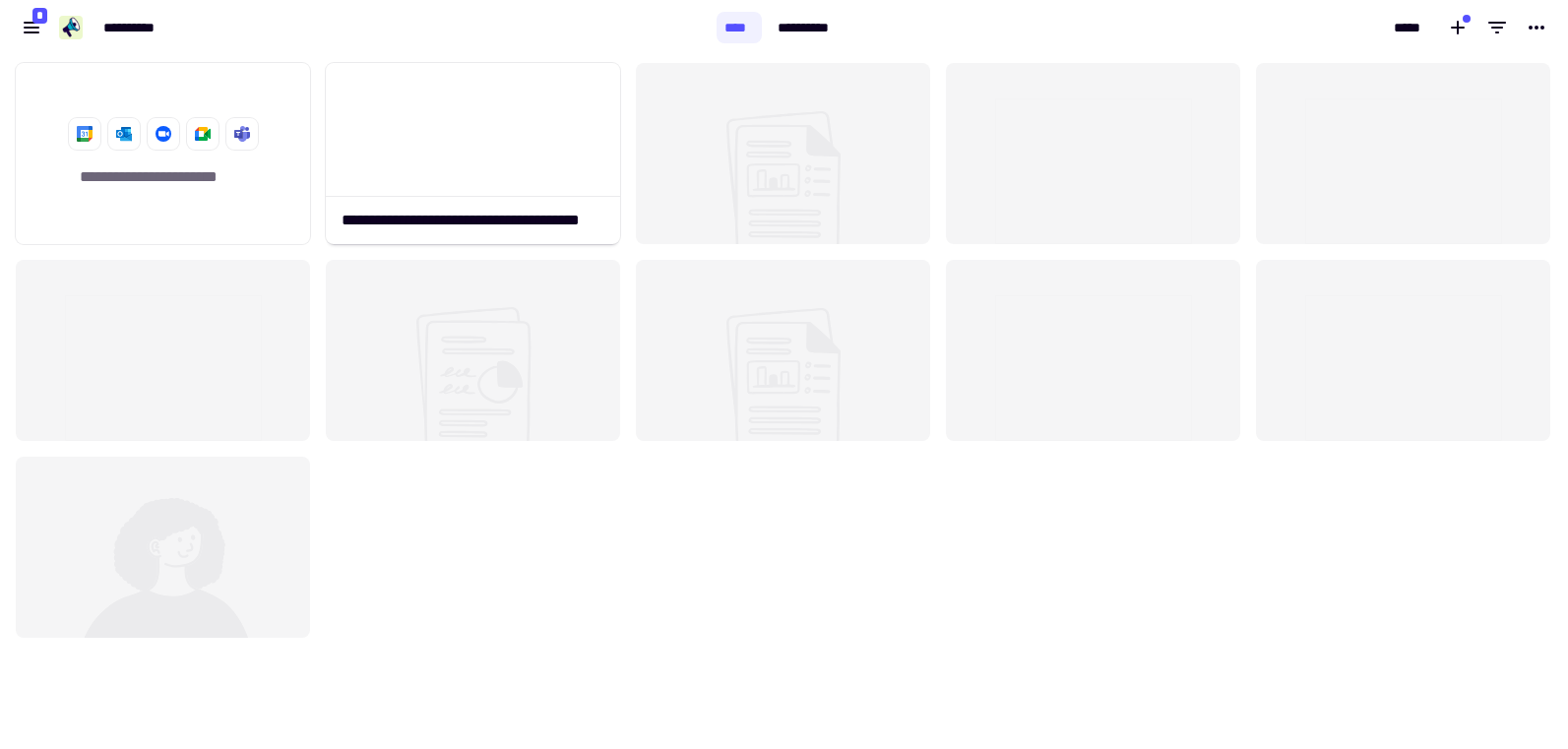 scroll, scrollTop: 1, scrollLeft: 1, axis: both 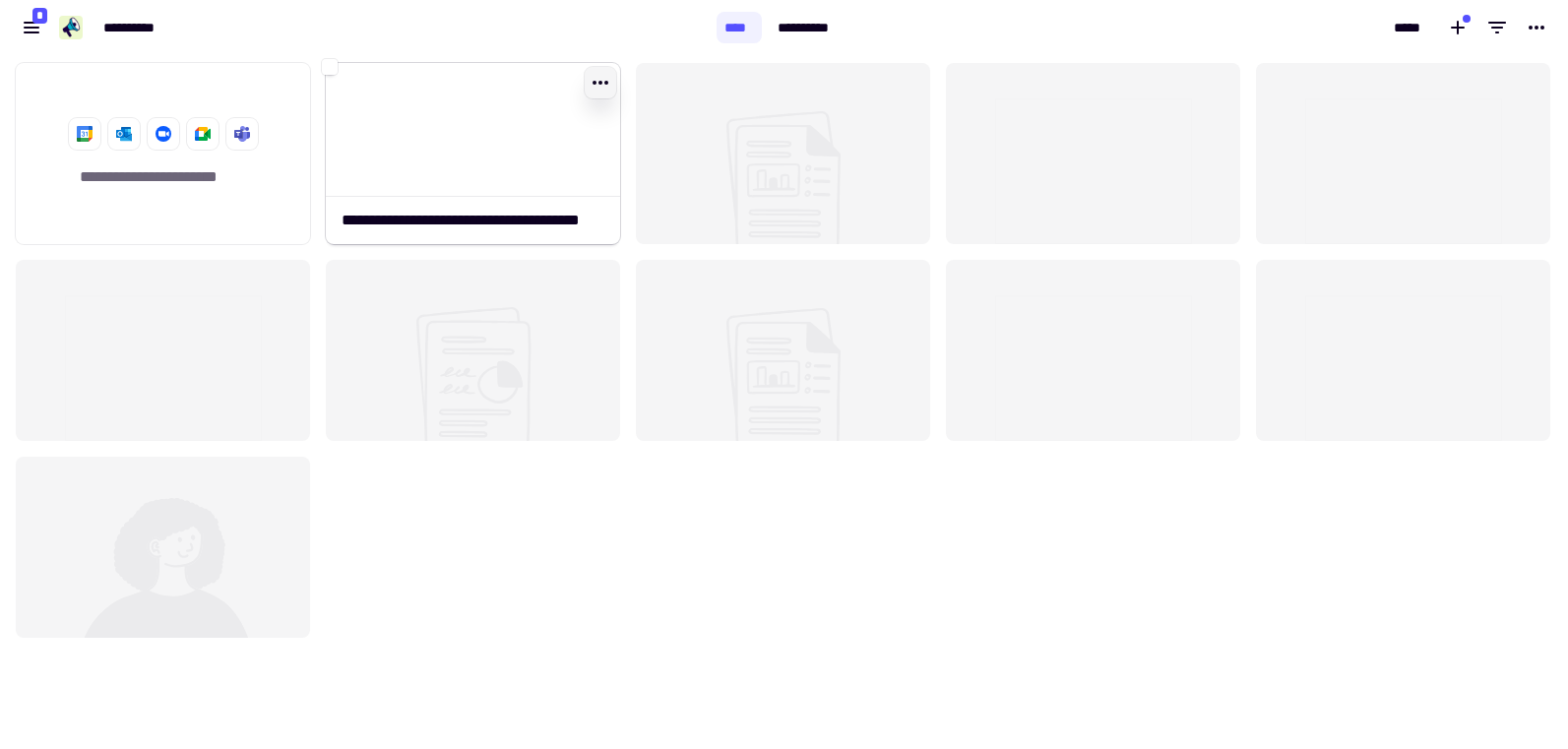 click 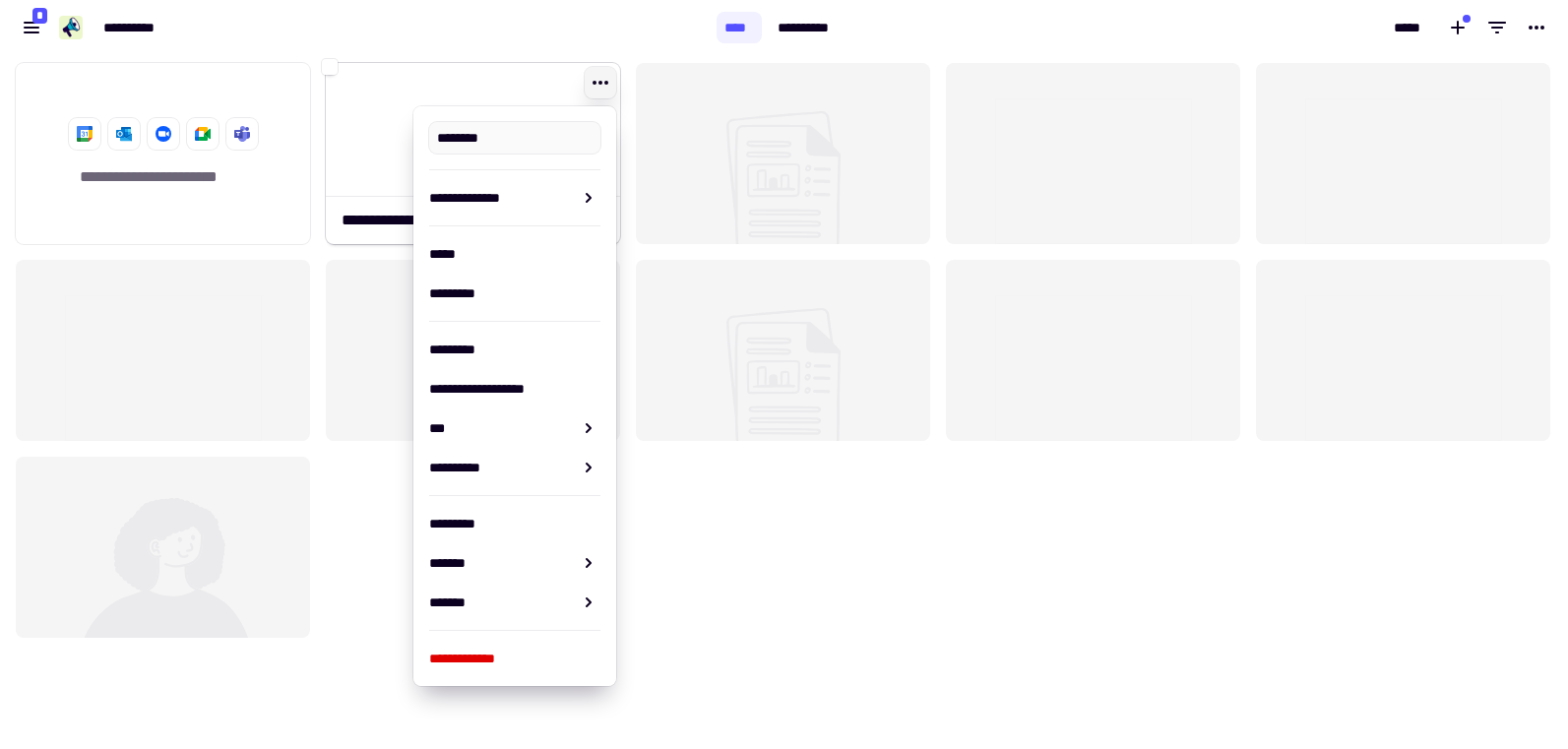 type on "**********" 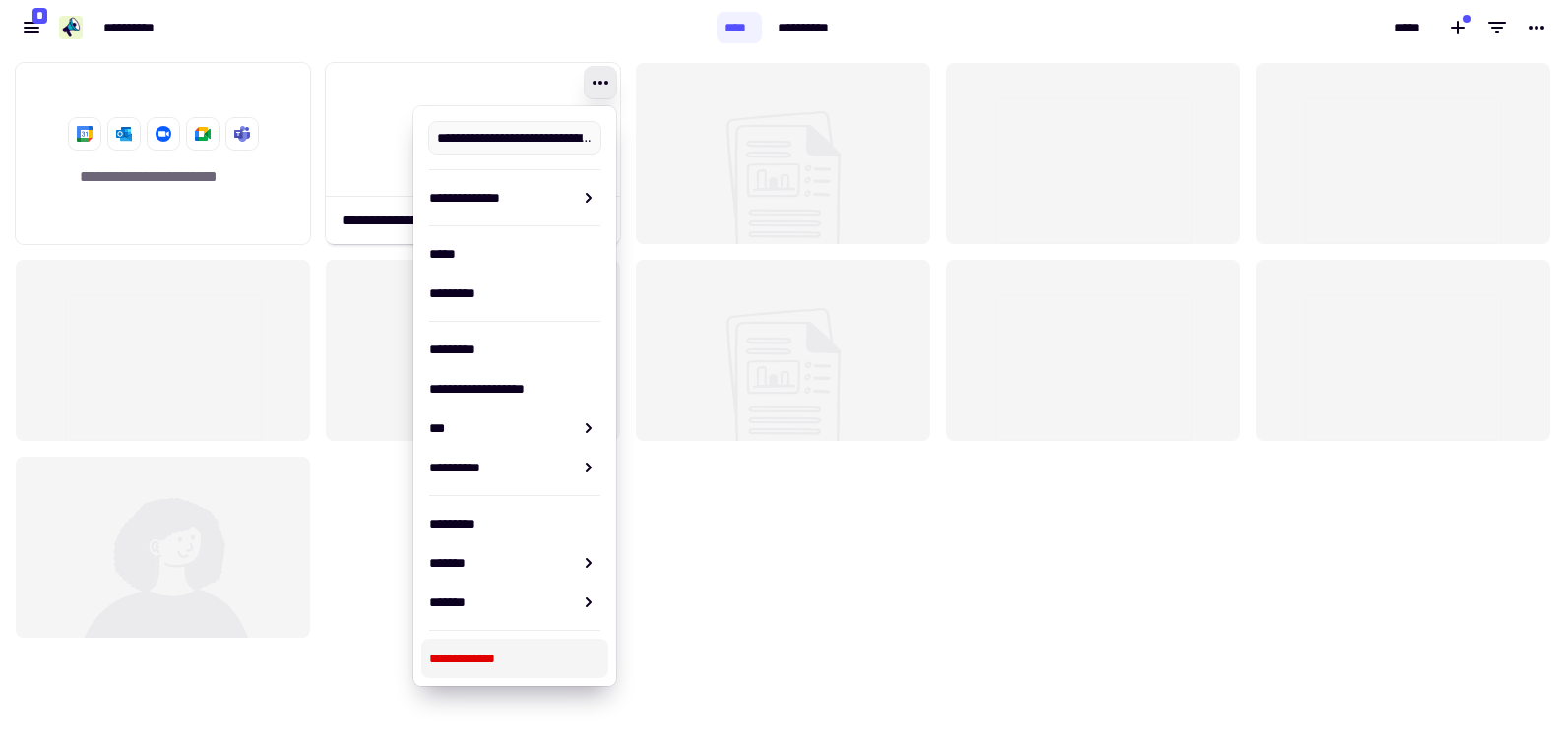 click on "**********" 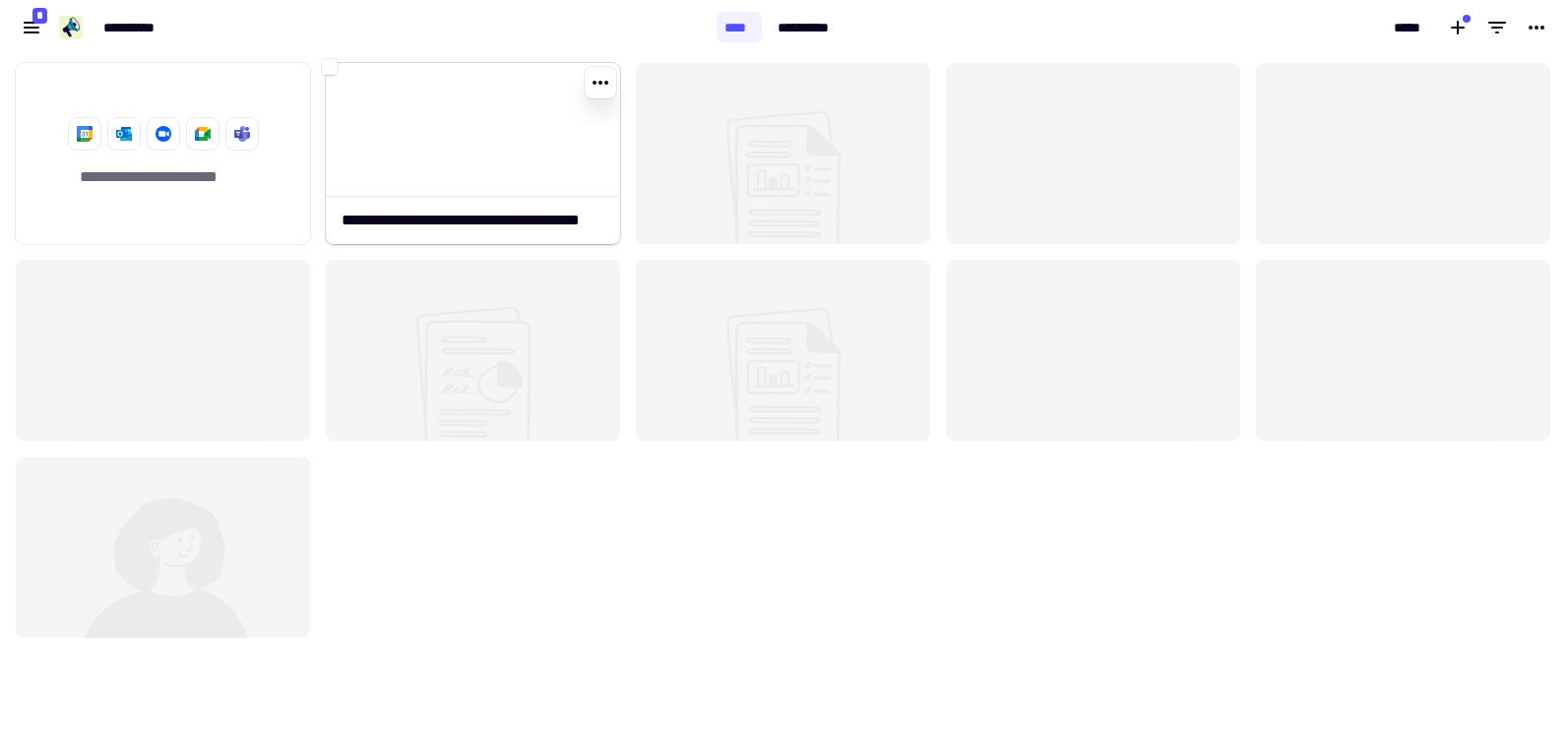 click 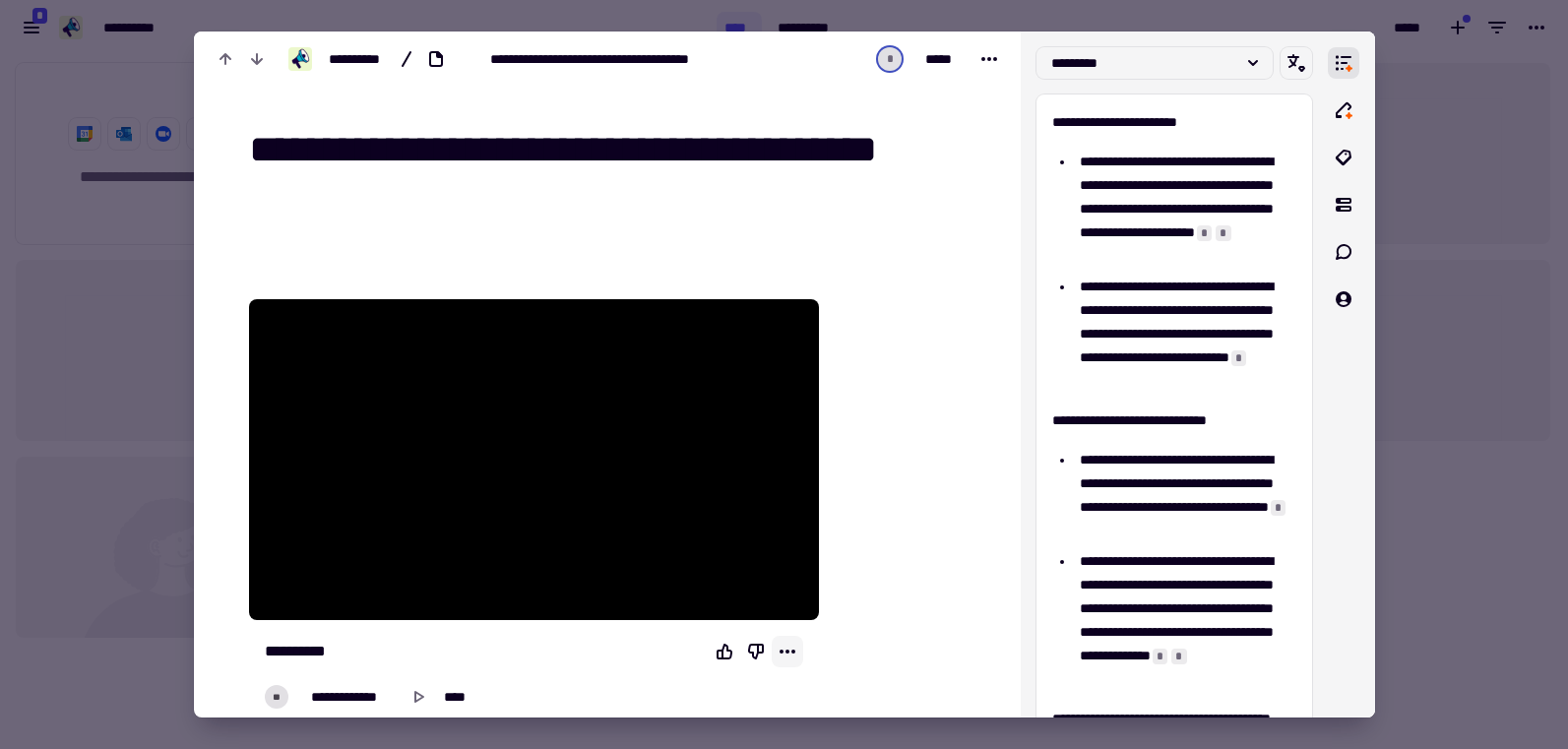 click 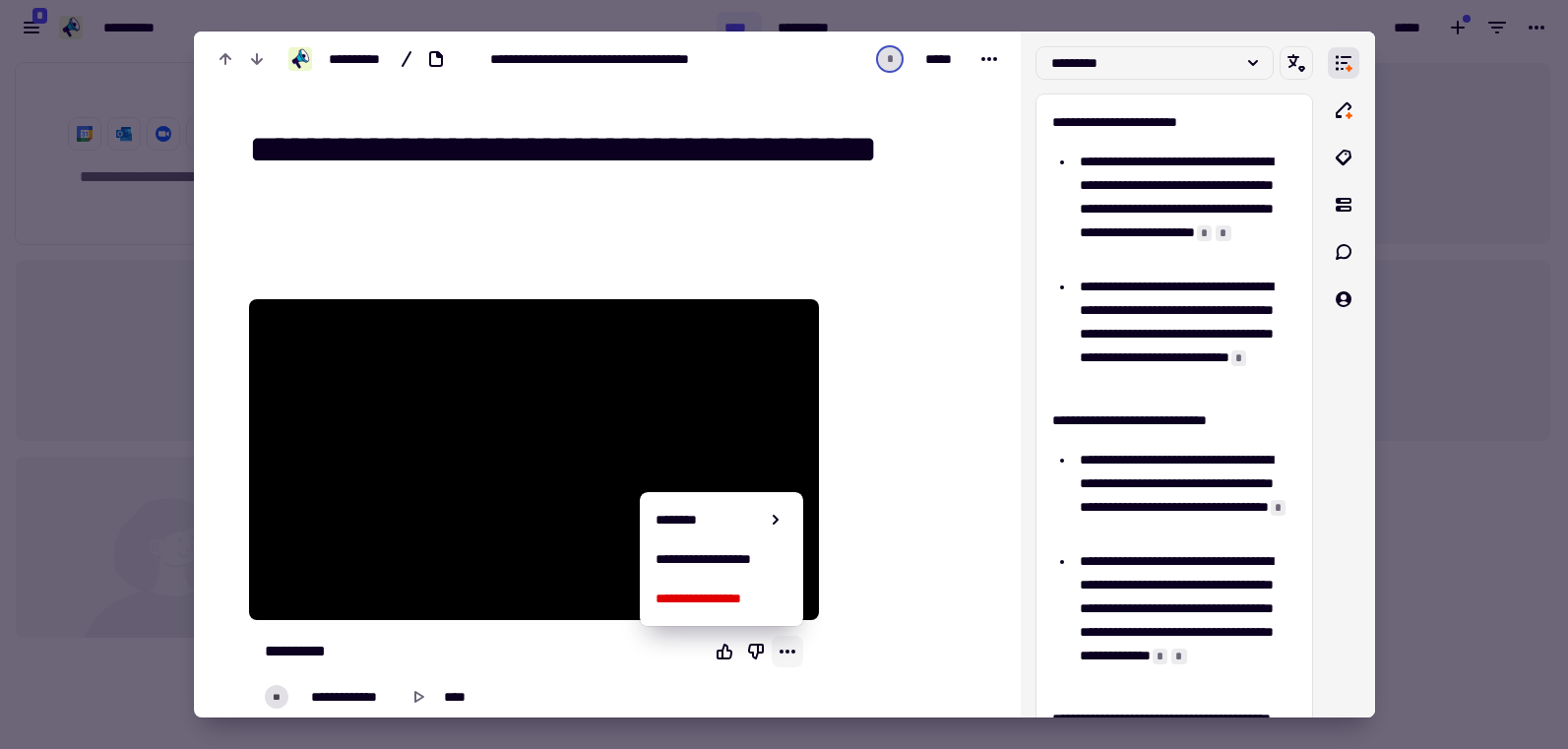click 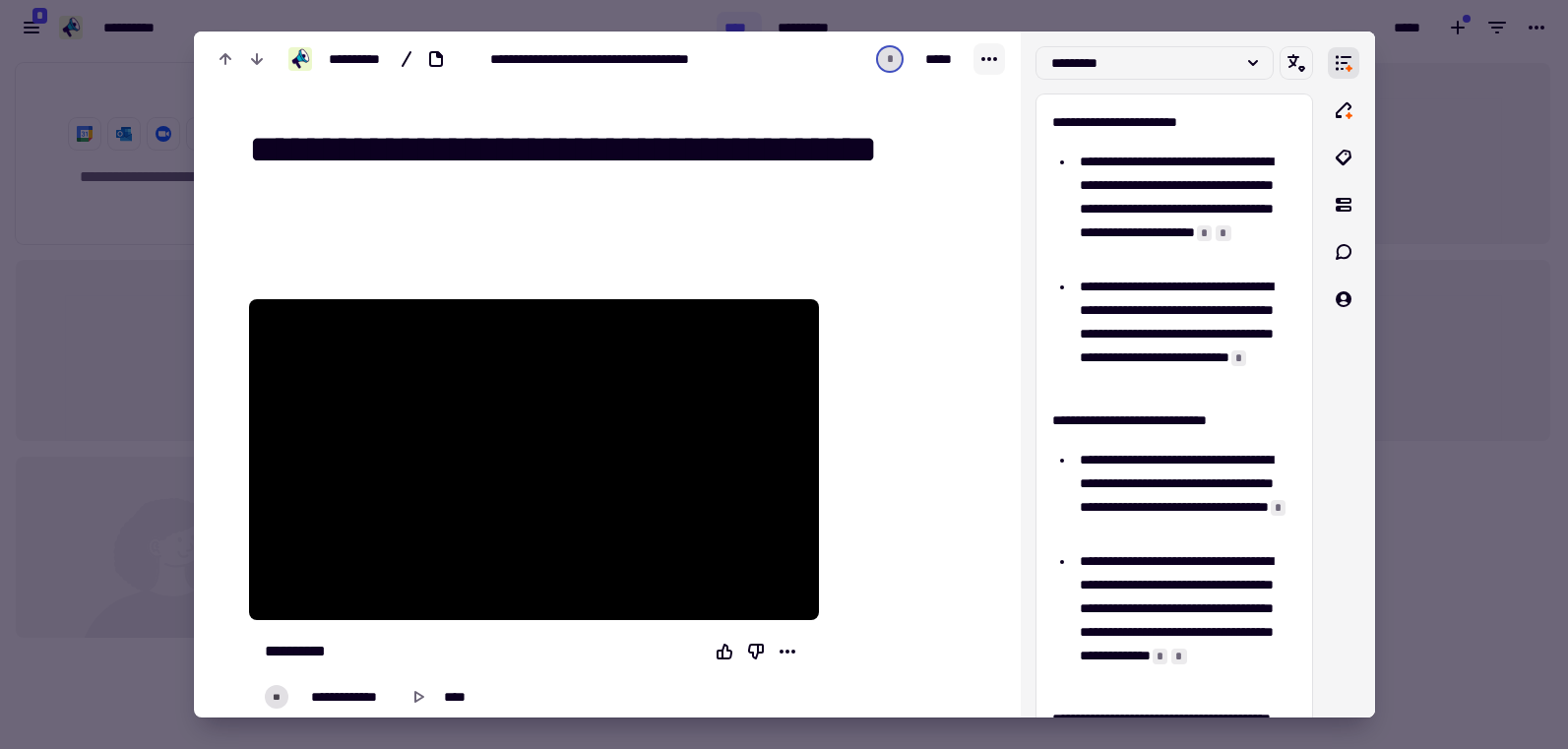 click 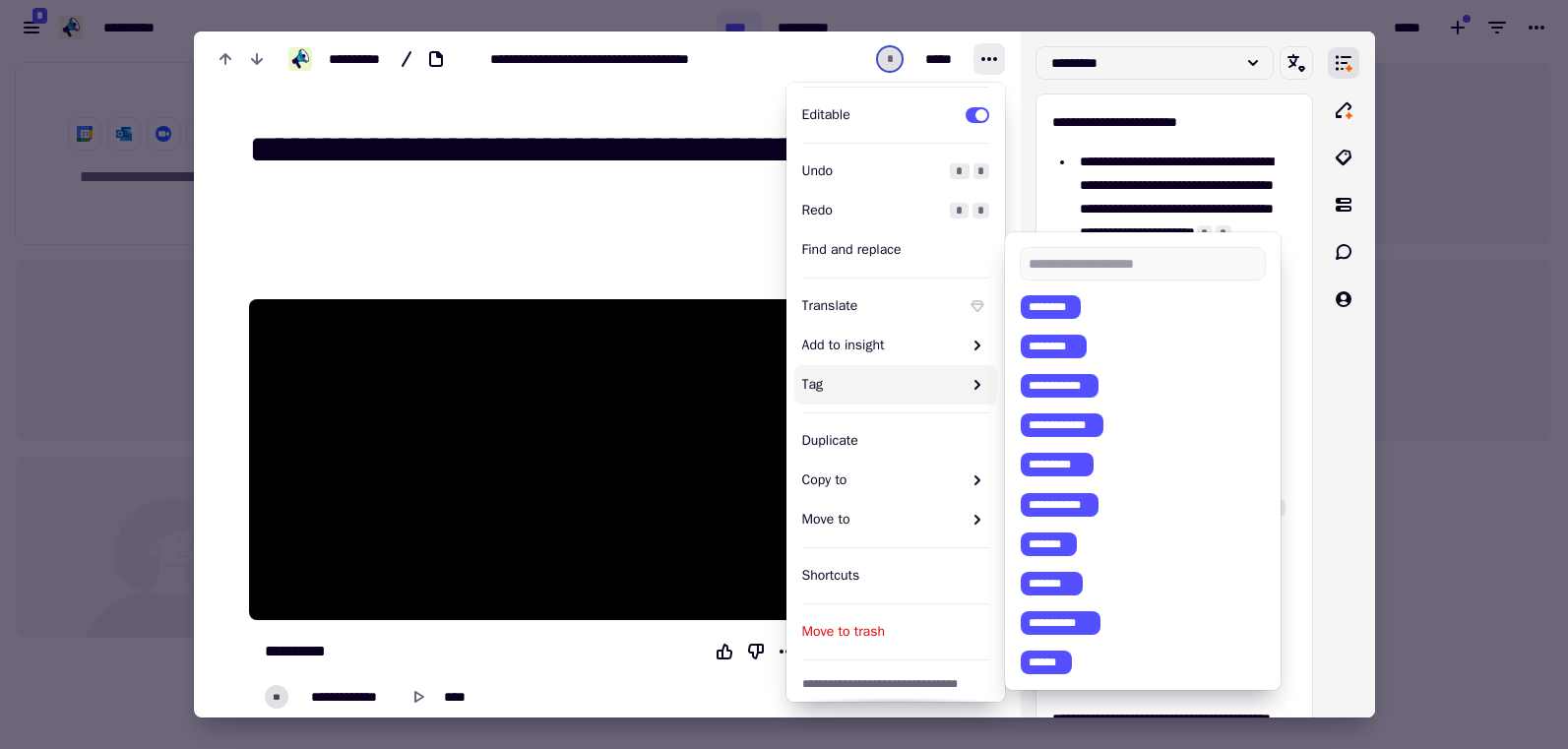 scroll, scrollTop: 104, scrollLeft: 0, axis: vertical 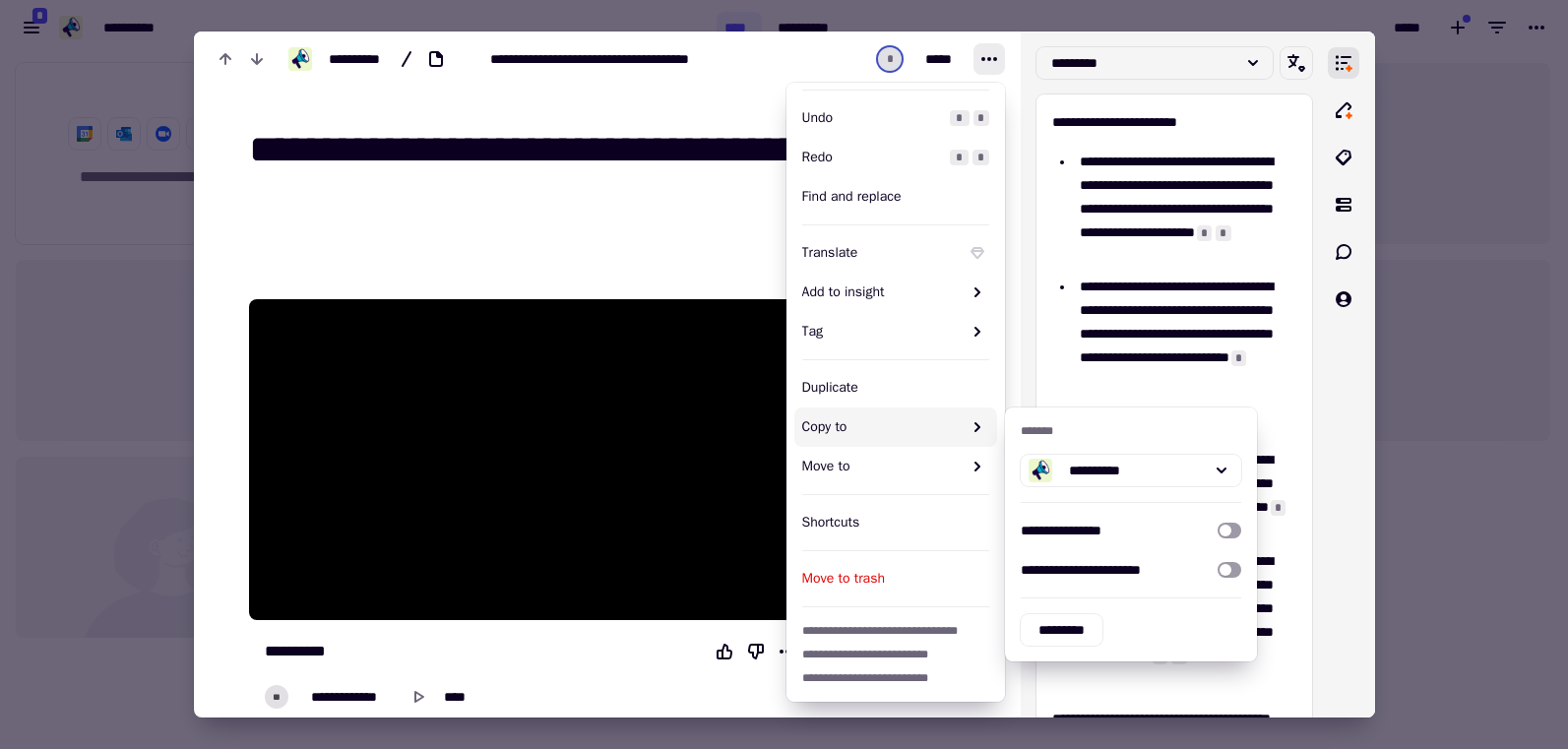 click at bounding box center [533, 276] 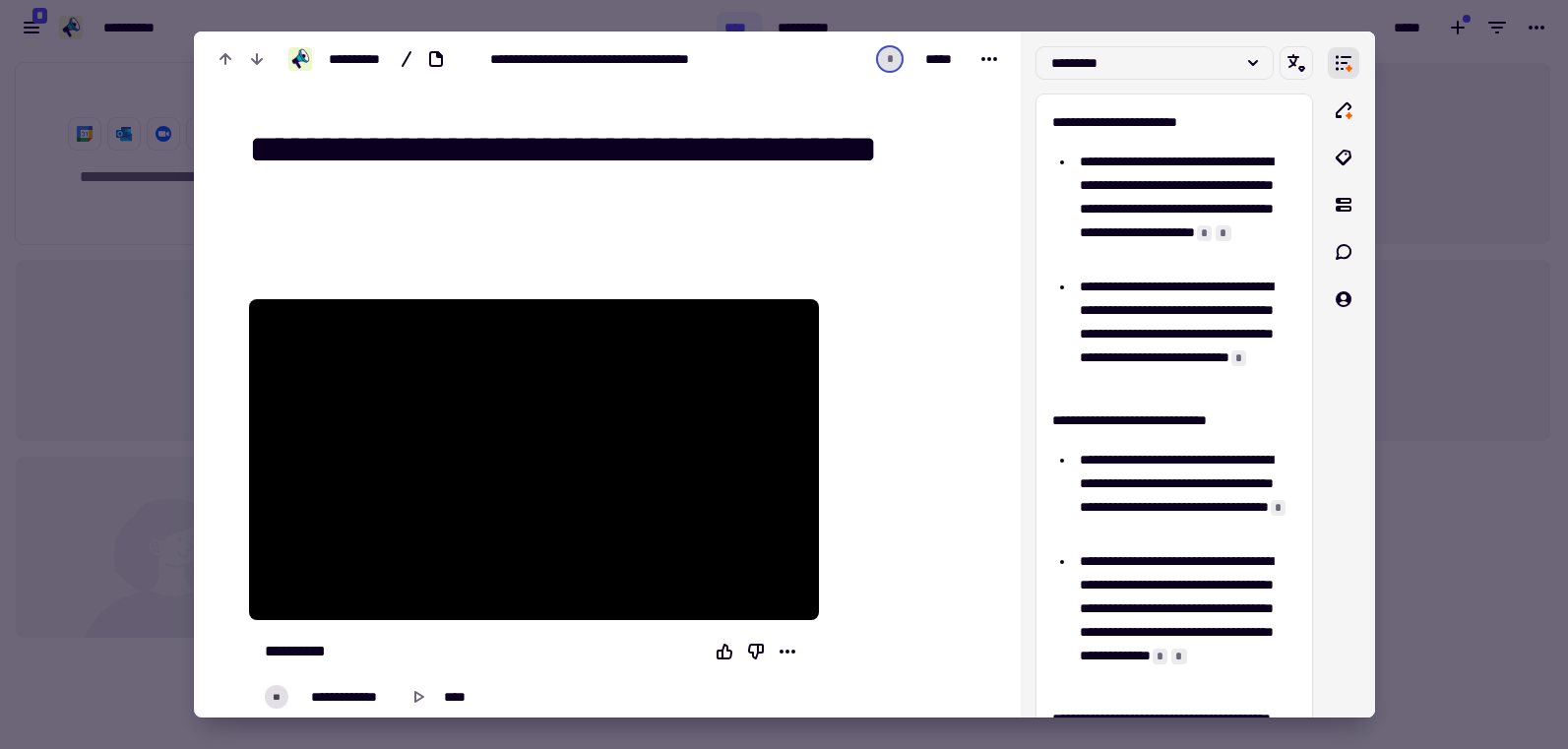 click on "**********" at bounding box center (609, 173) 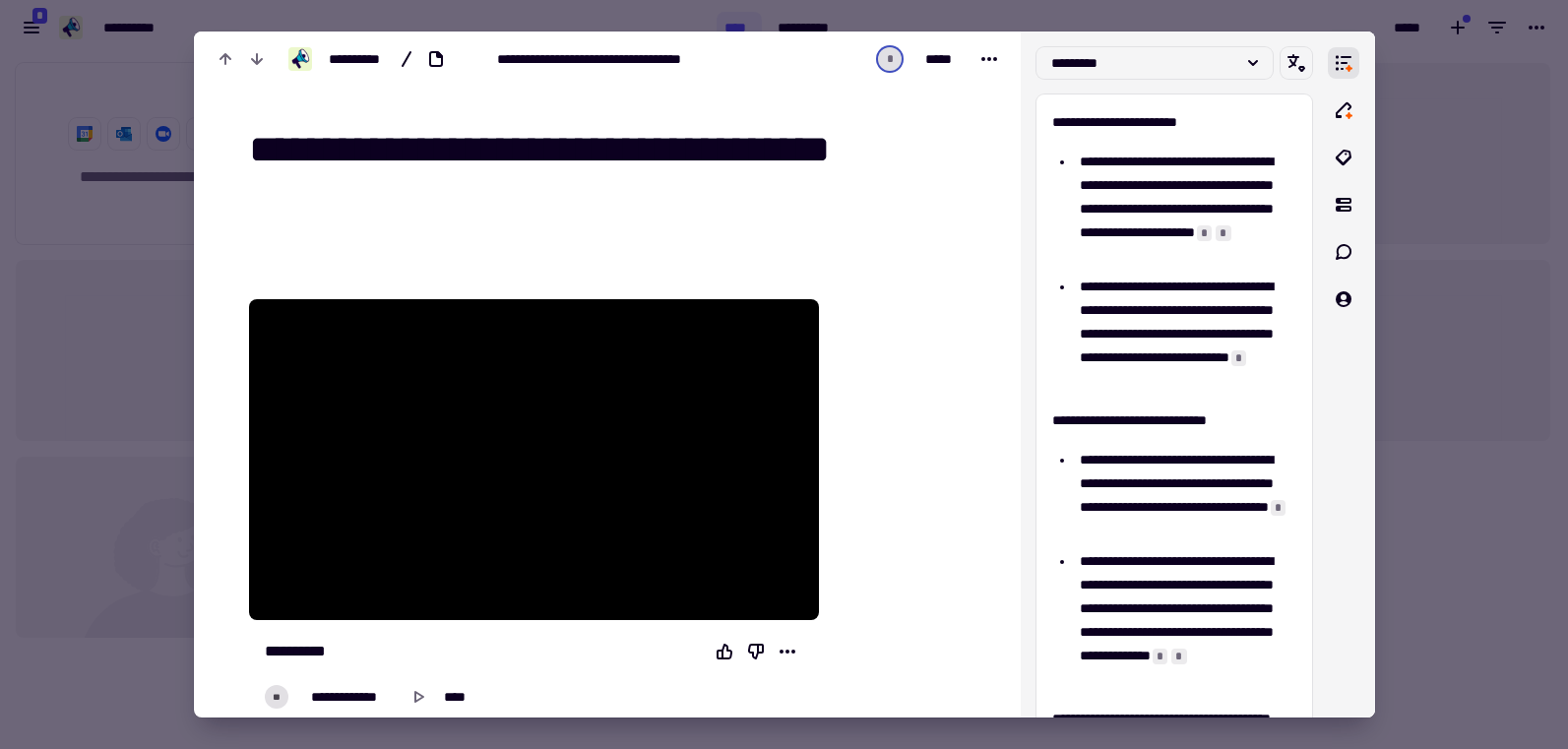 click on "**********" at bounding box center [619, 173] 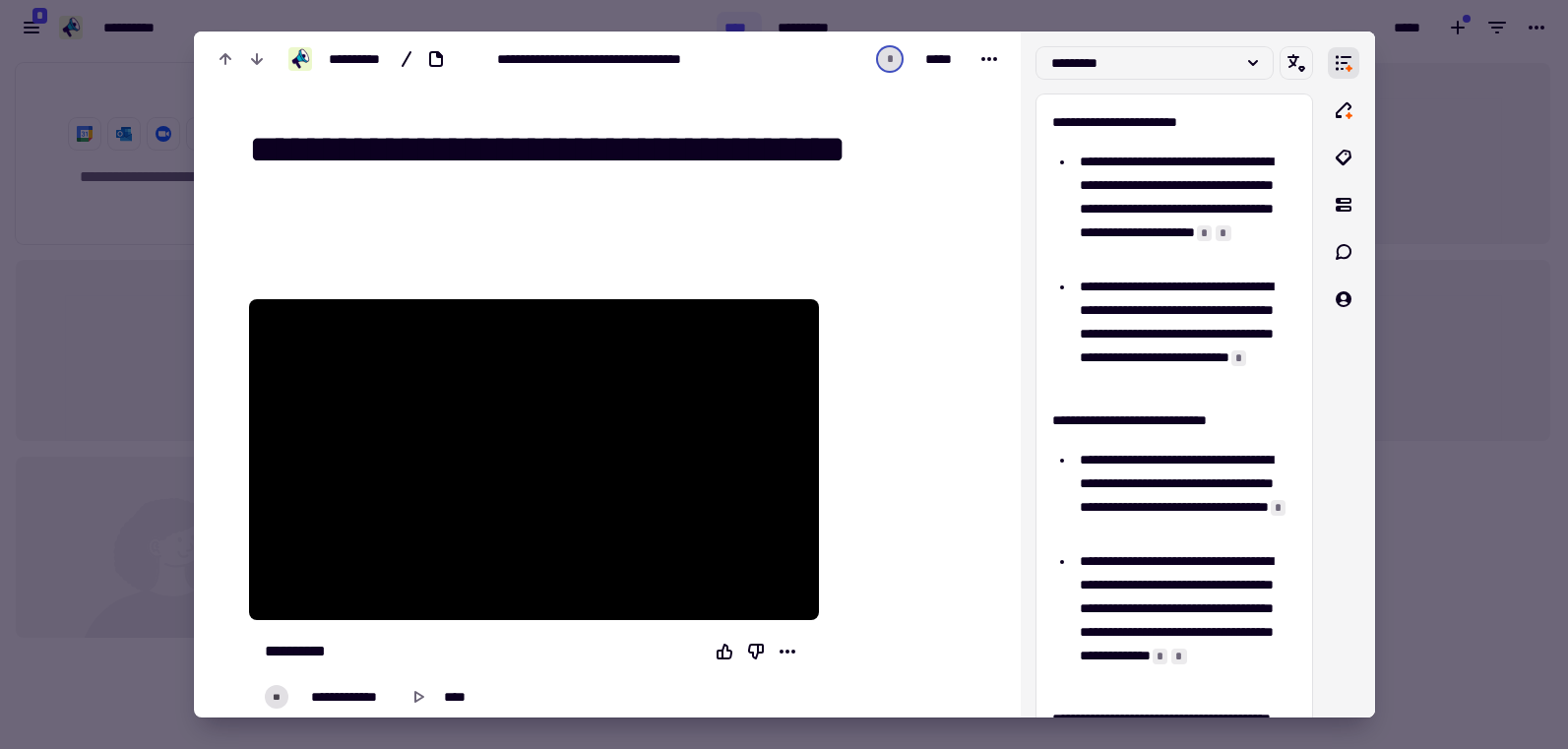 click on "**********" at bounding box center (619, 173) 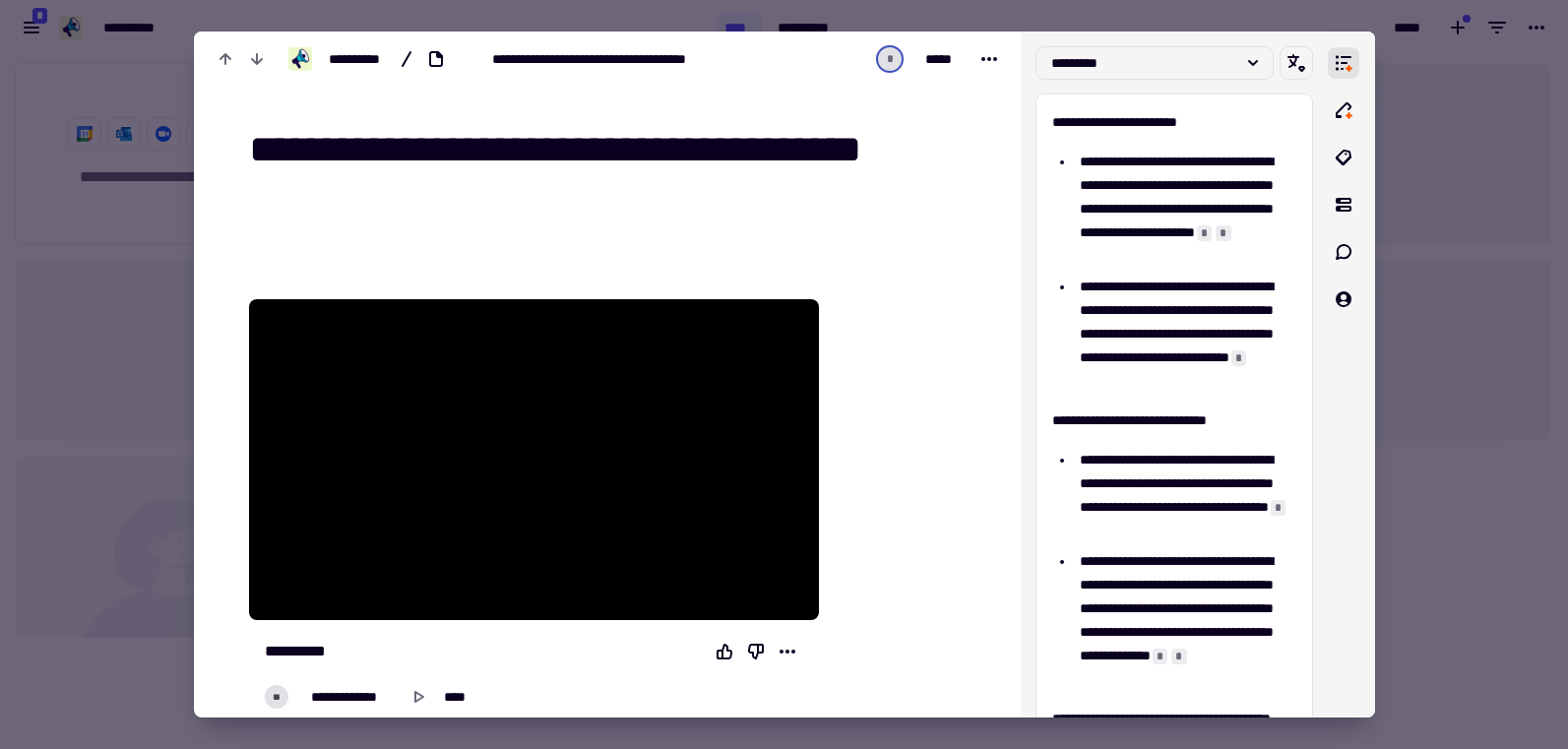 drag, startPoint x: 255, startPoint y: 197, endPoint x: 397, endPoint y: 202, distance: 142.088 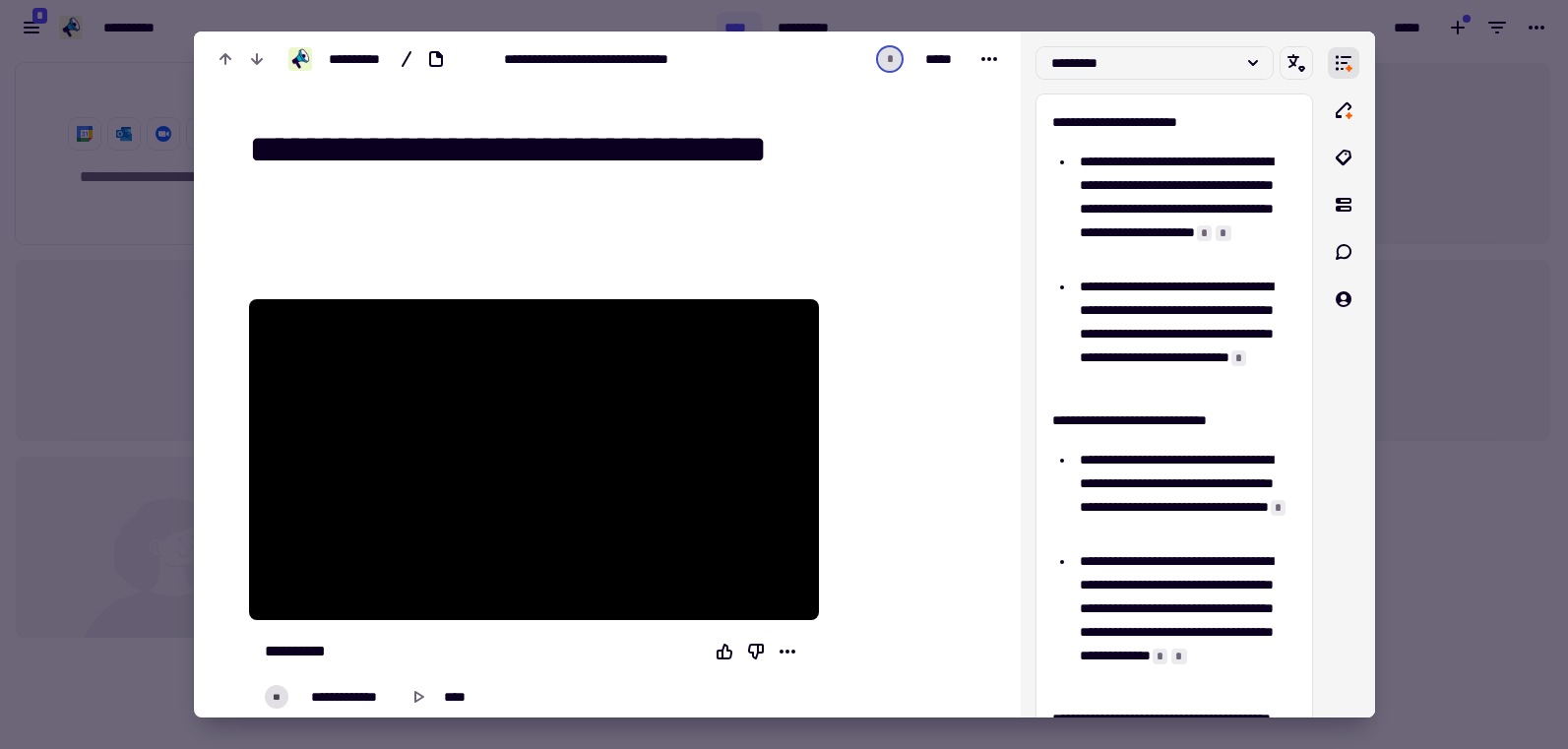 drag, startPoint x: 276, startPoint y: 212, endPoint x: 758, endPoint y: 189, distance: 482.5484 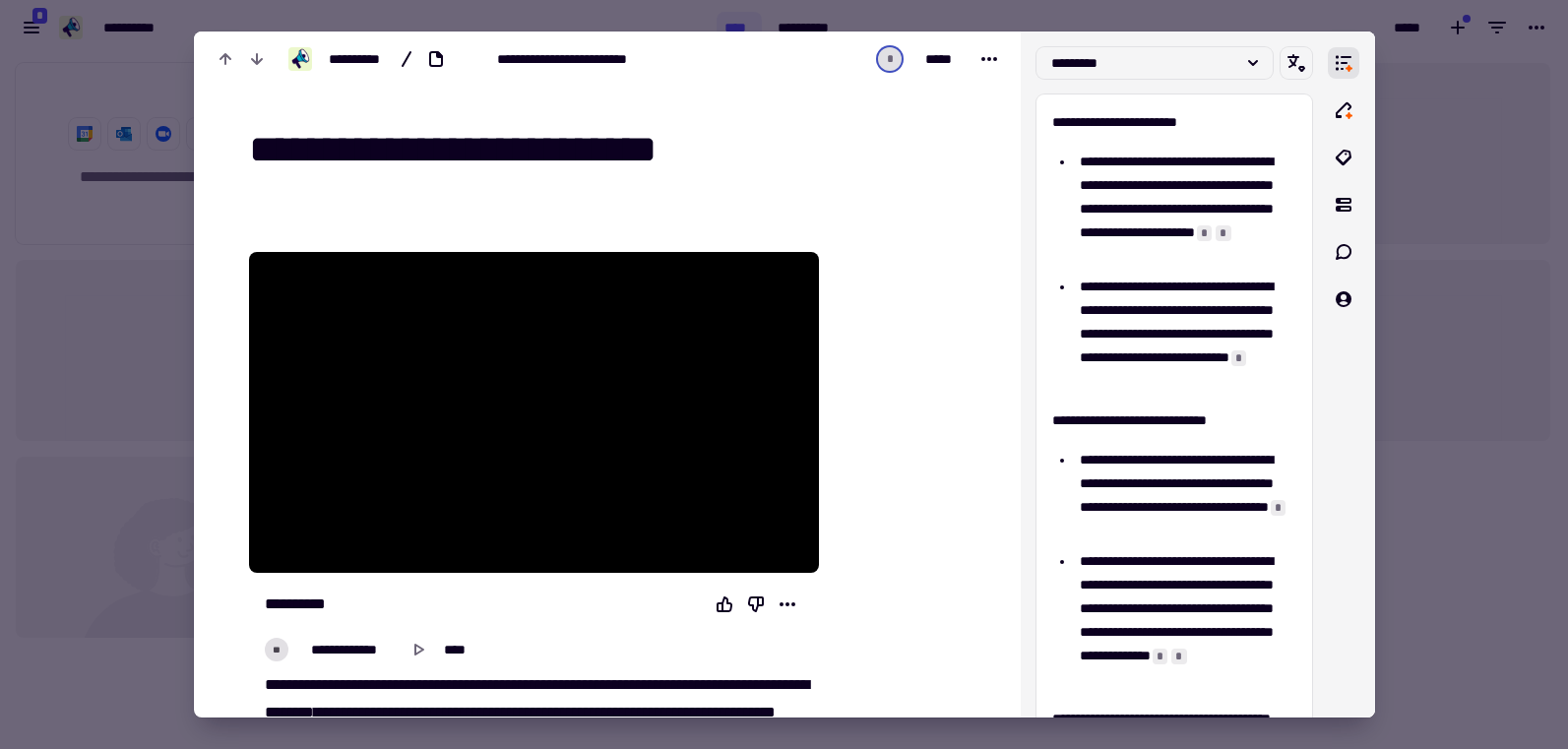 click on "**********" at bounding box center (619, 150) 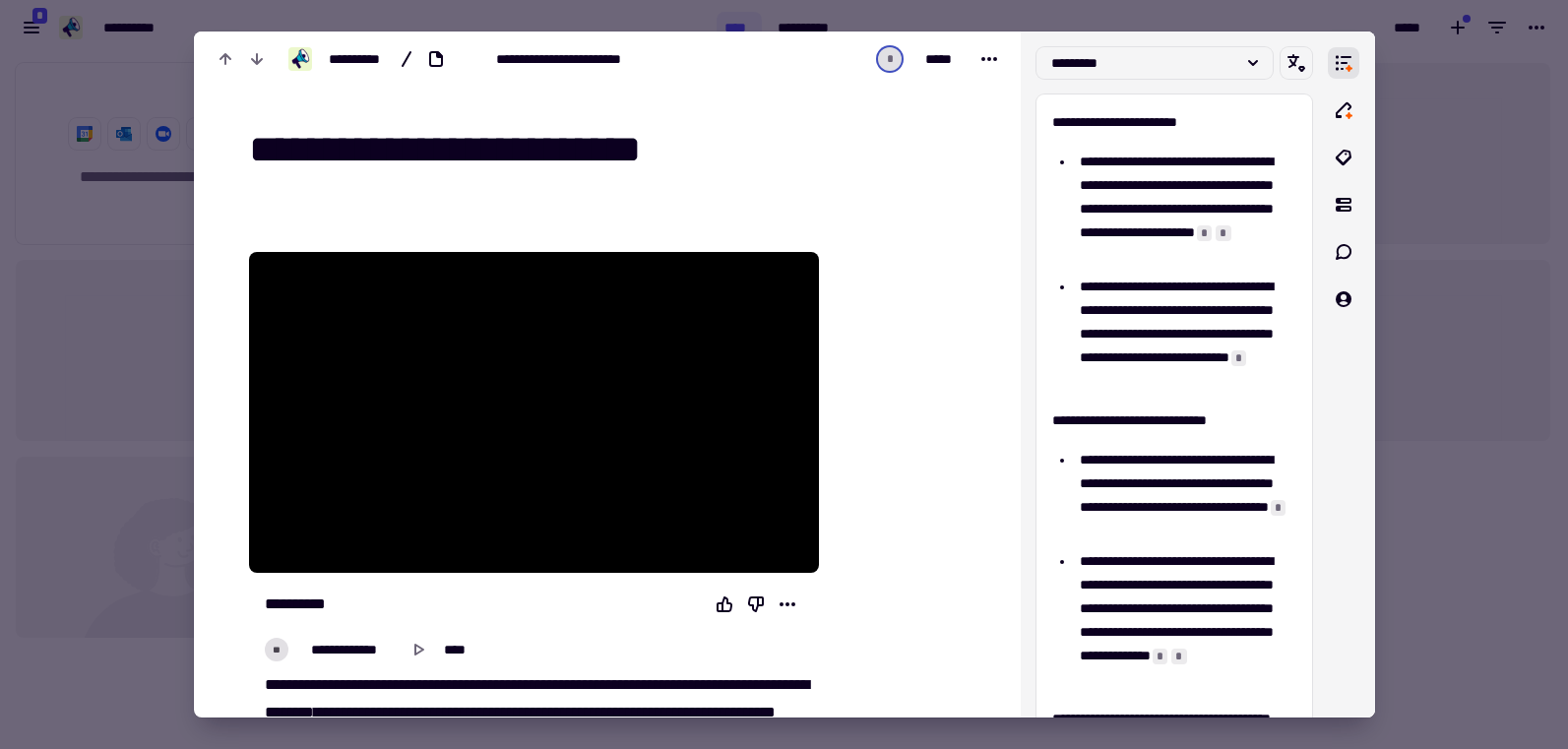 click at bounding box center (784, 374) 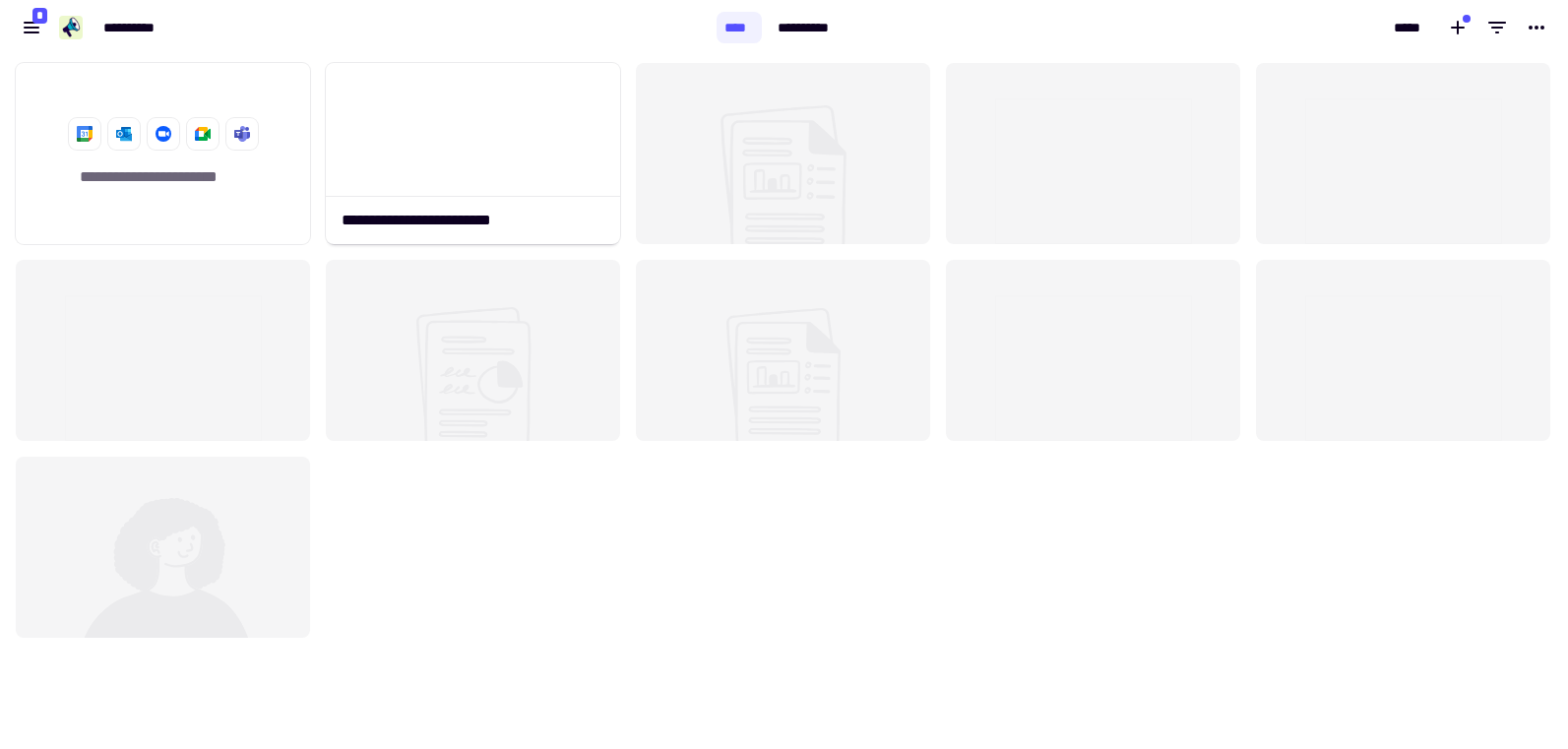 click 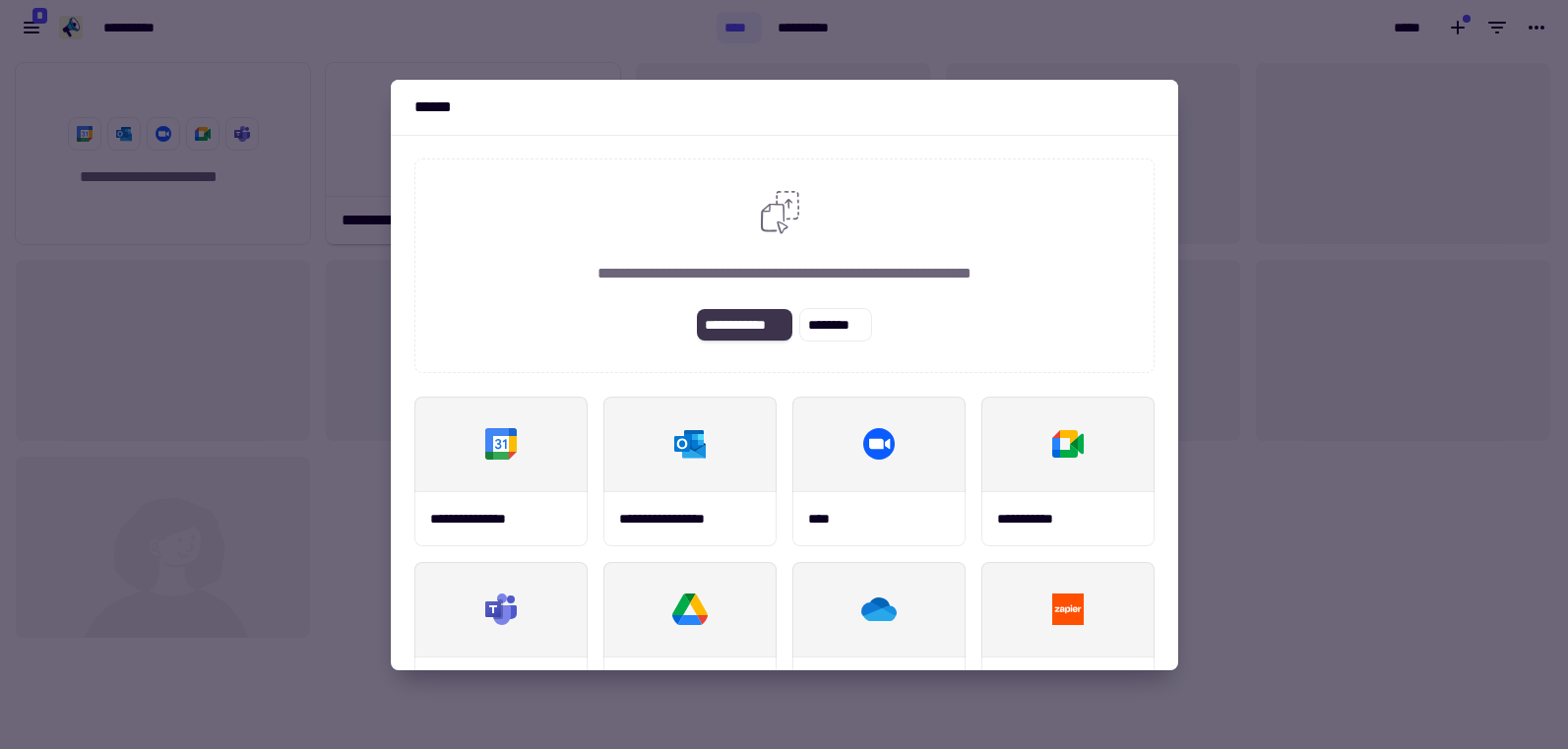 click on "**********" 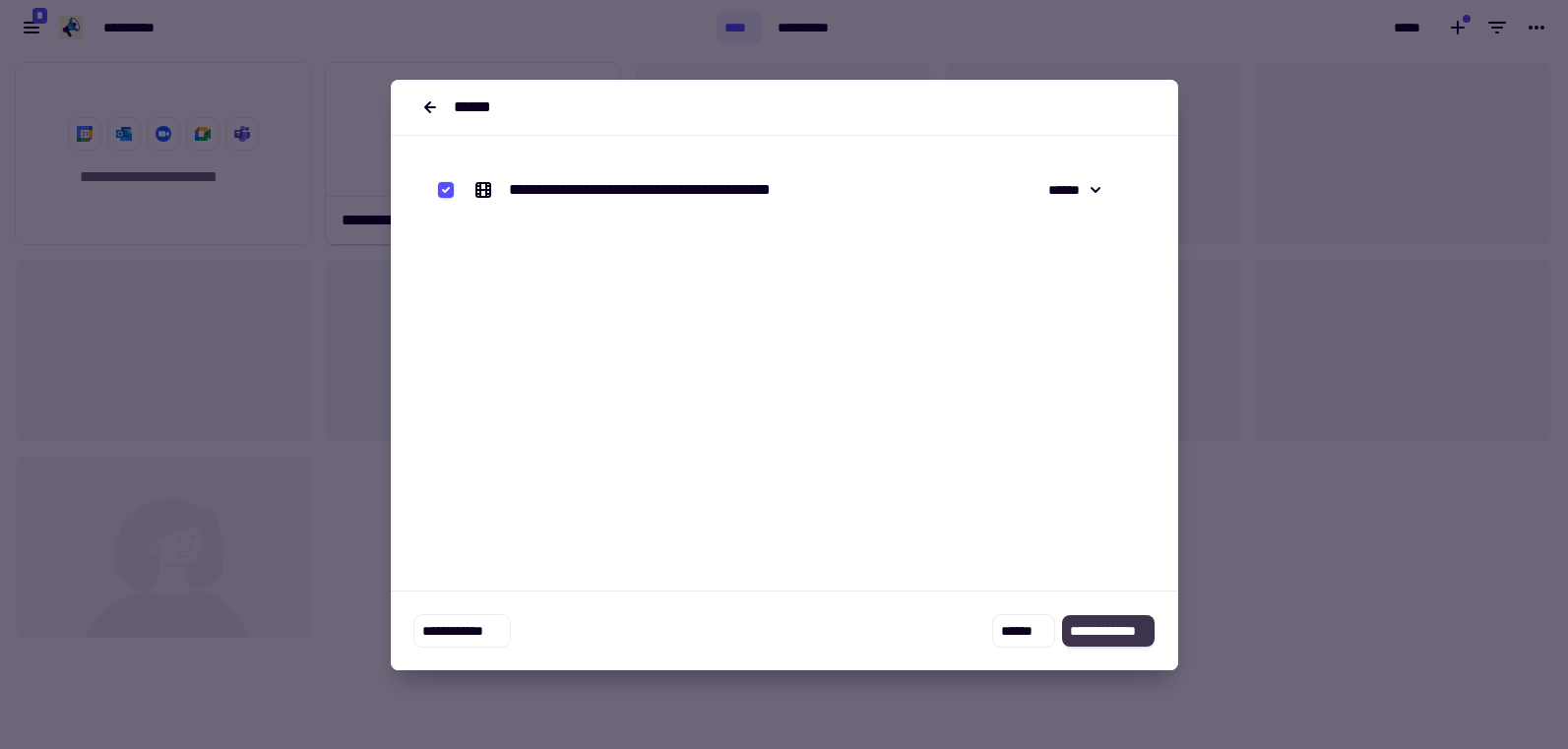 click on "**********" 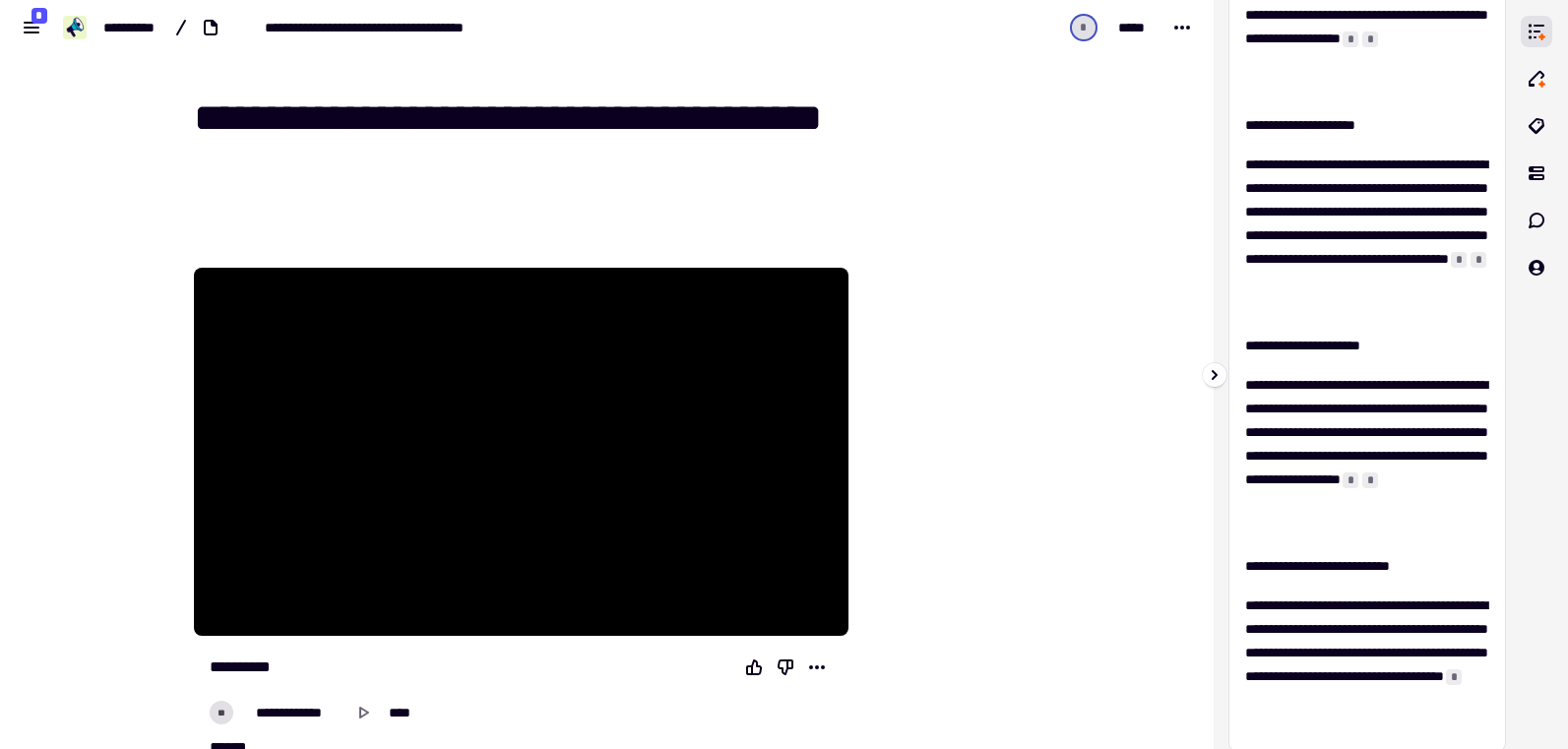 scroll, scrollTop: 707, scrollLeft: 0, axis: vertical 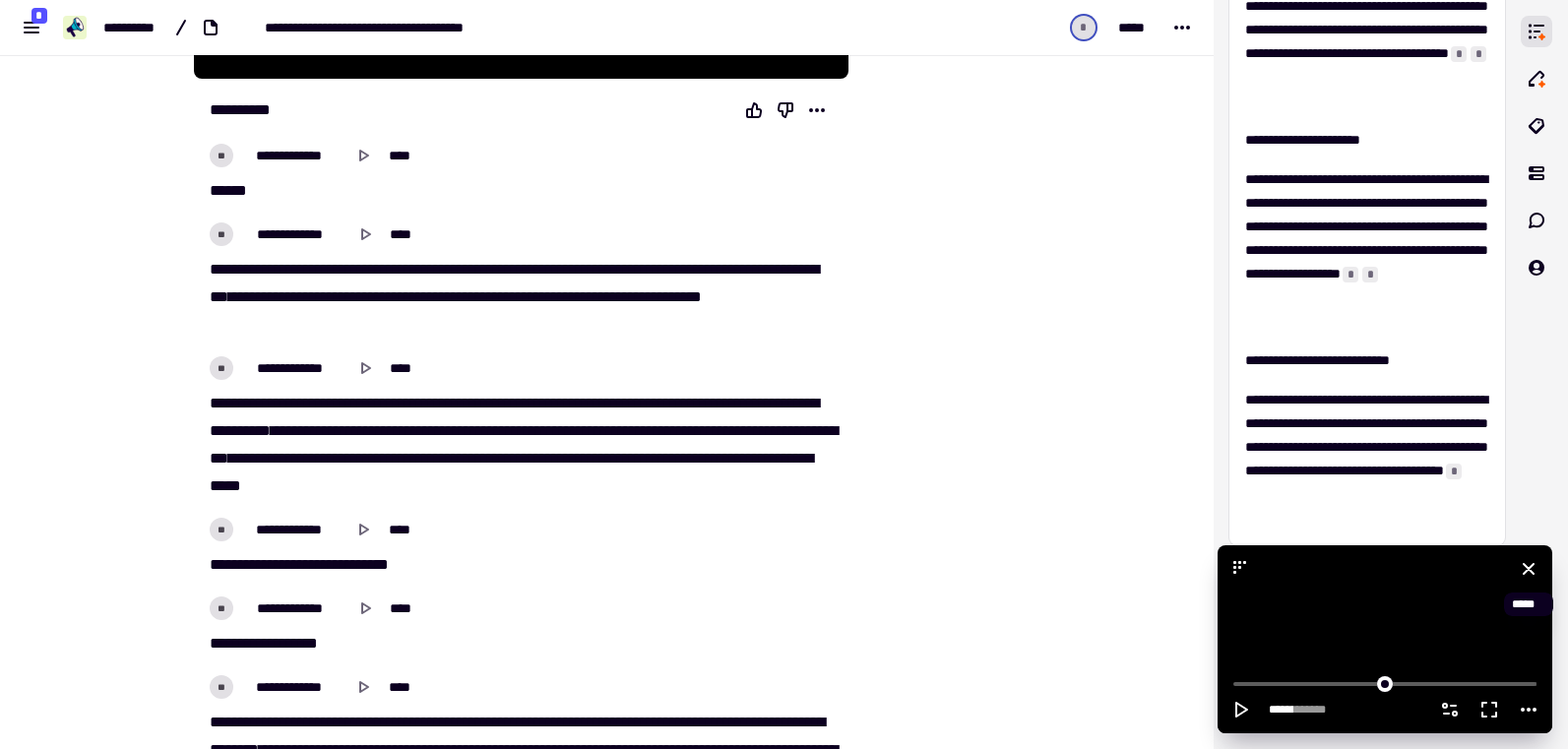 drag, startPoint x: 1521, startPoint y: 561, endPoint x: 1285, endPoint y: 442, distance: 264.30475 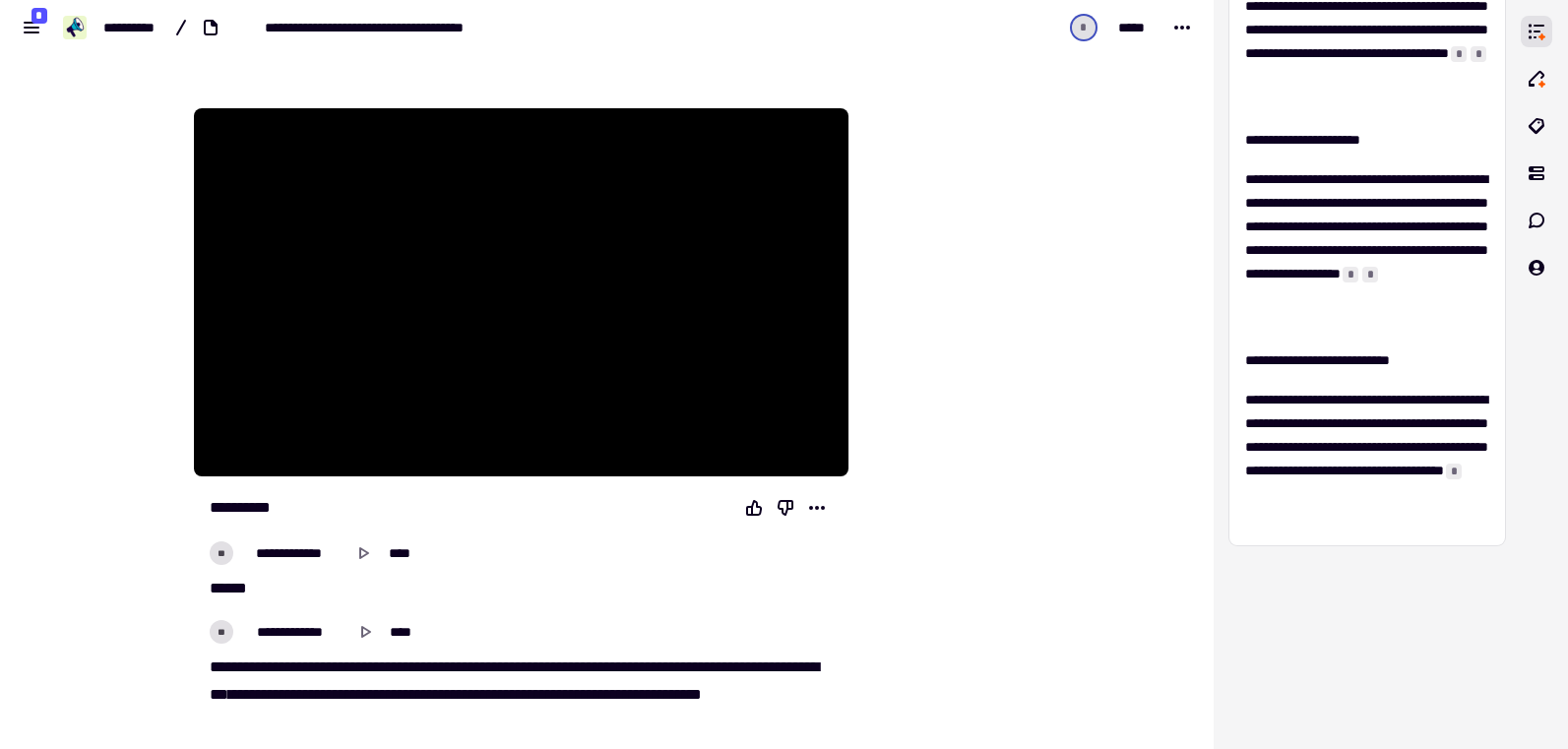 scroll, scrollTop: 0, scrollLeft: 0, axis: both 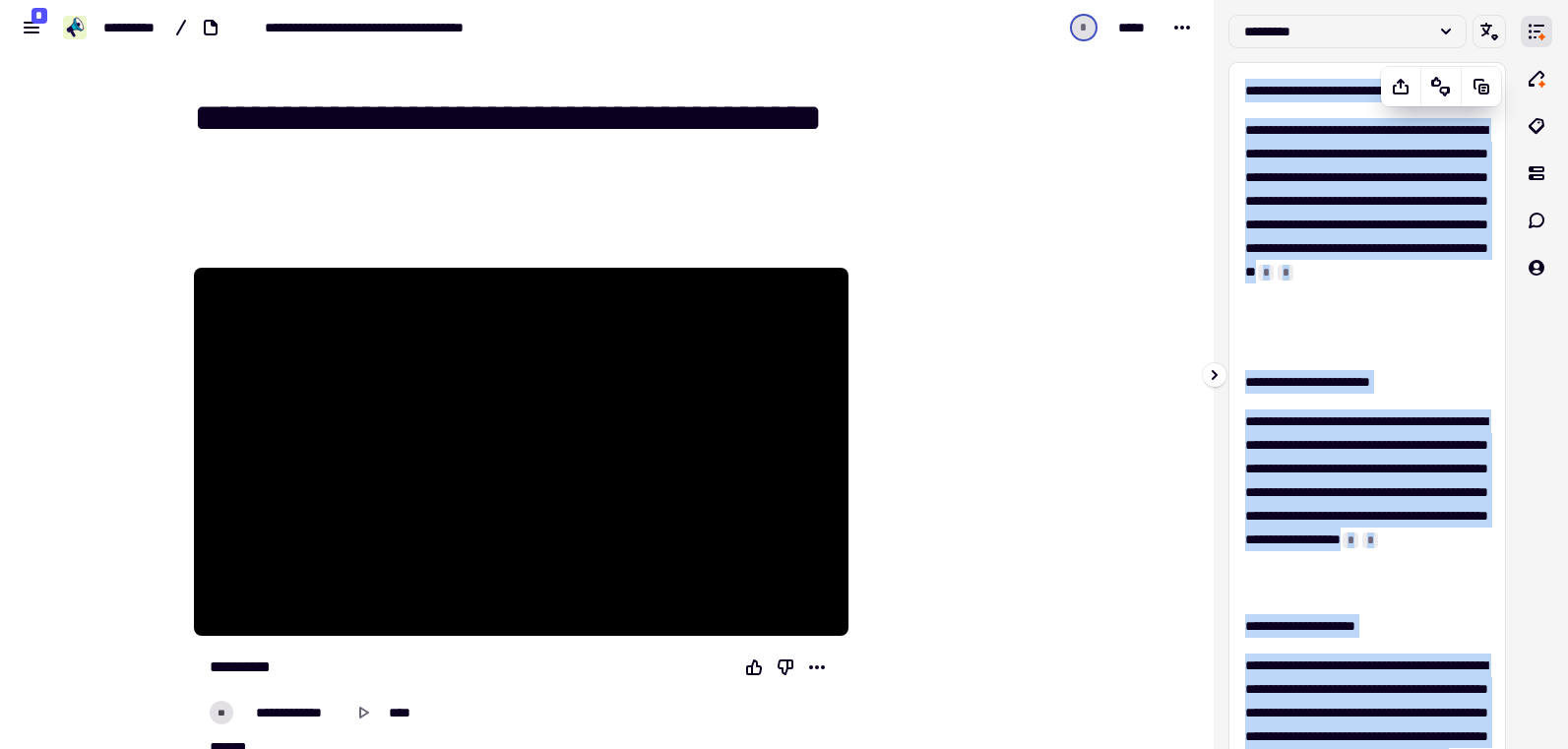 drag, startPoint x: 1411, startPoint y: 526, endPoint x: 1245, endPoint y: 82, distance: 474.01688 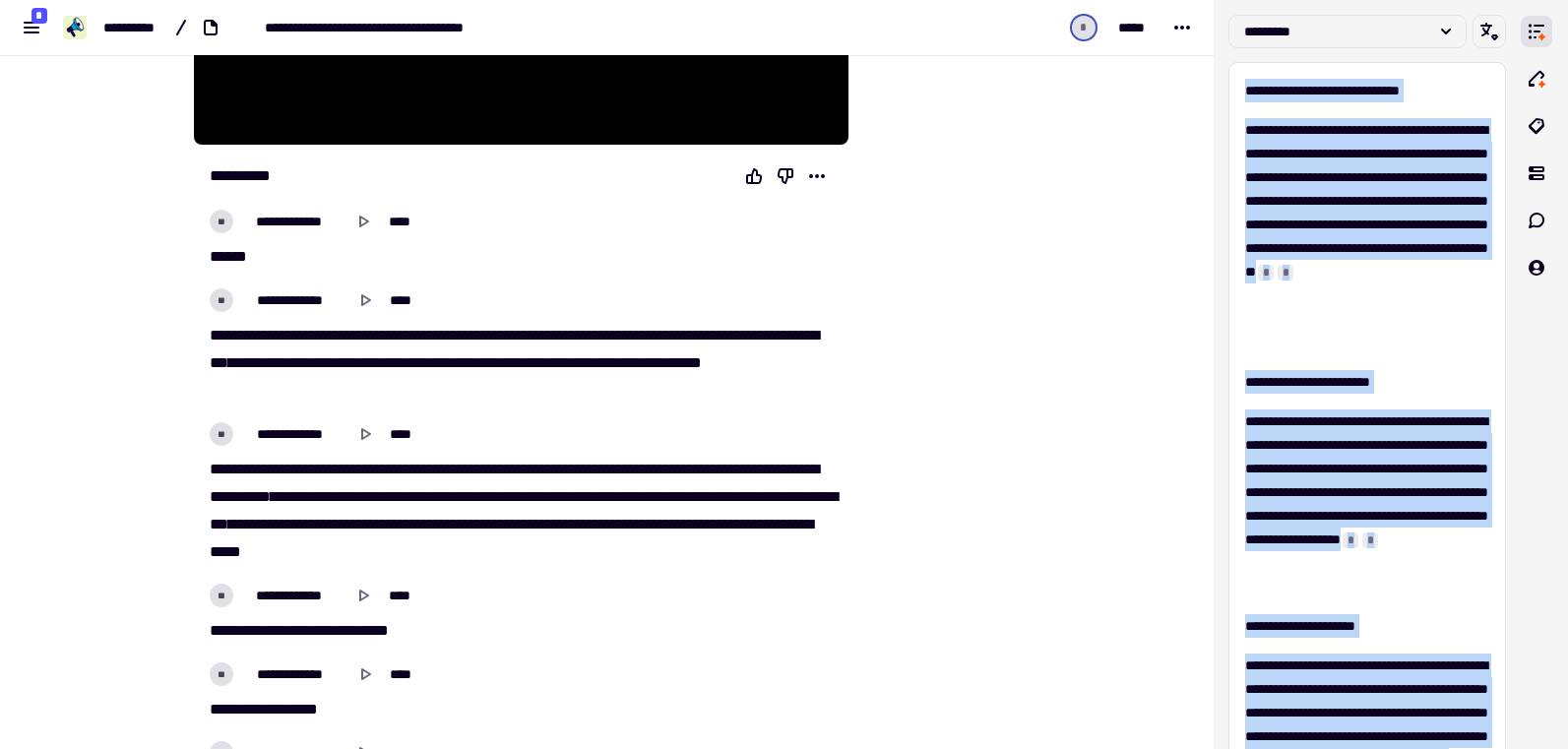 scroll, scrollTop: 535, scrollLeft: 0, axis: vertical 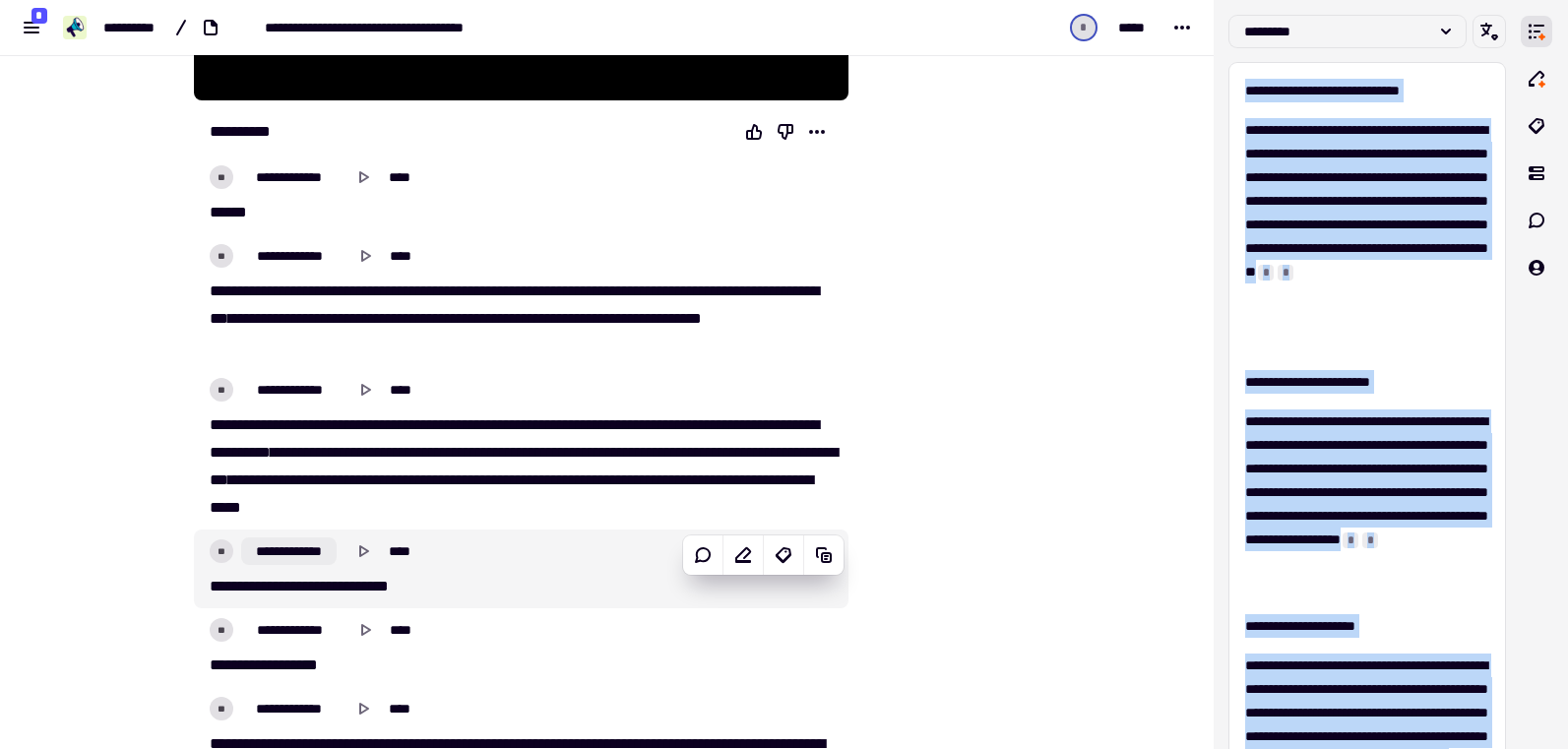 click on "**********" 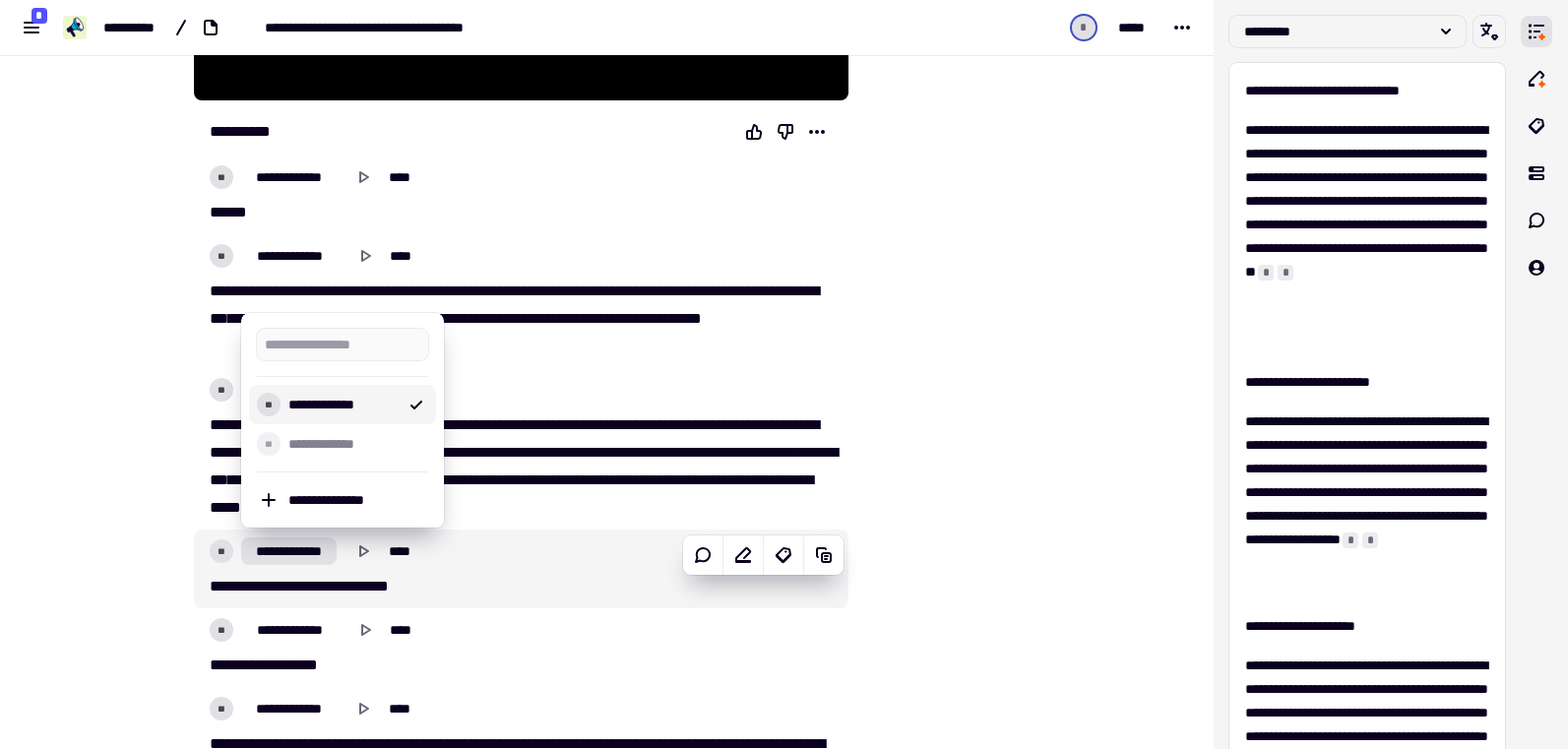 click on "**********" at bounding box center (343, 405) 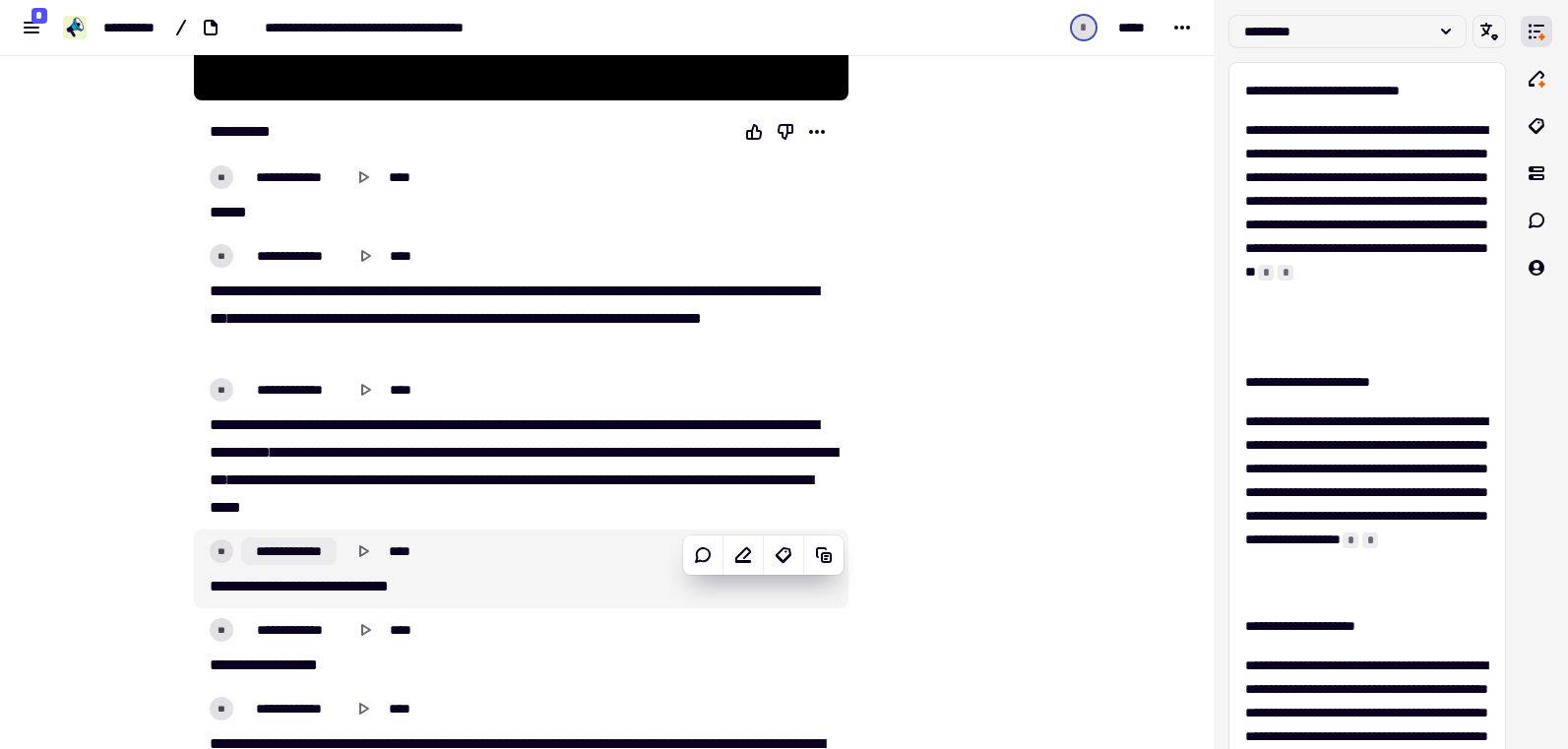 click on "**********" 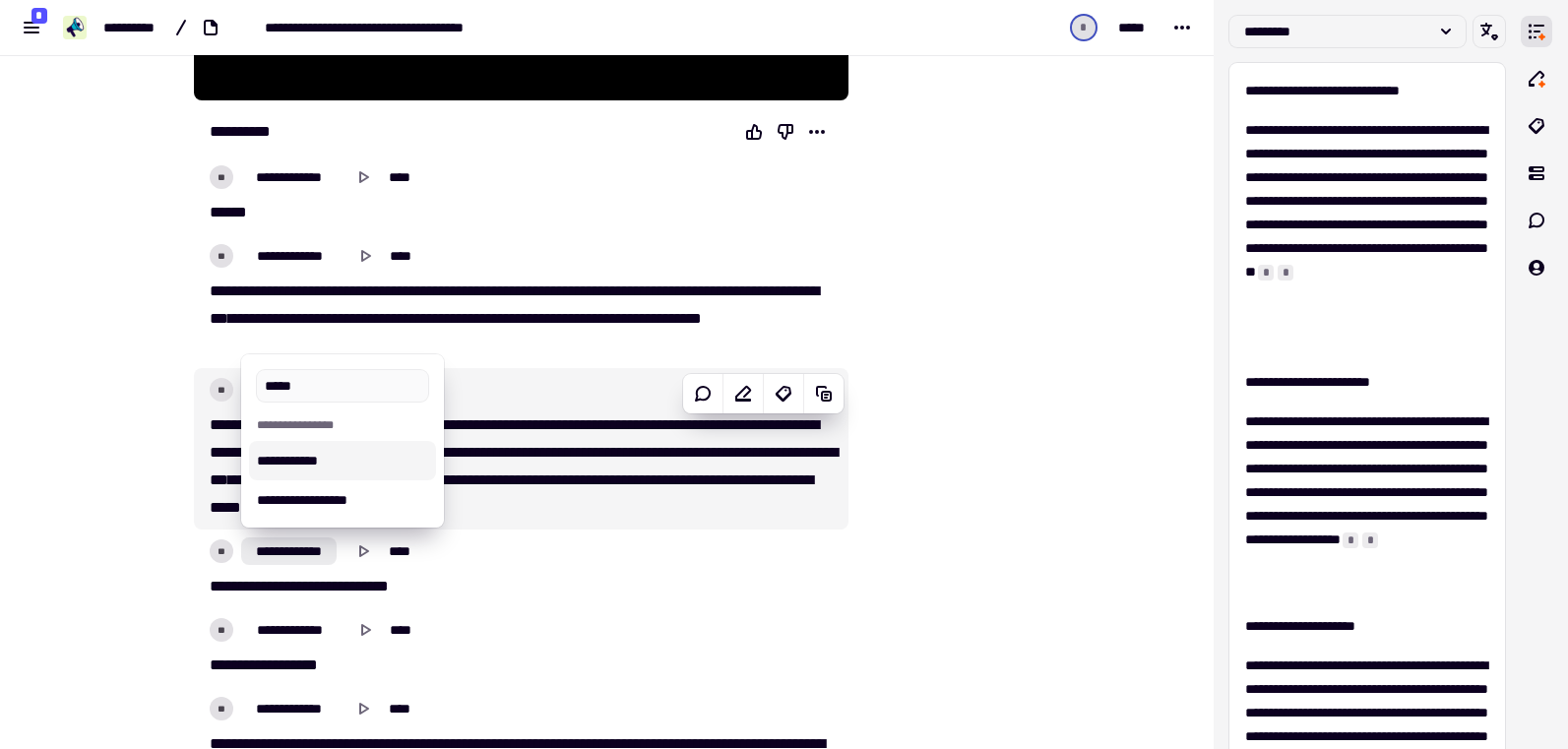 type on "*****" 